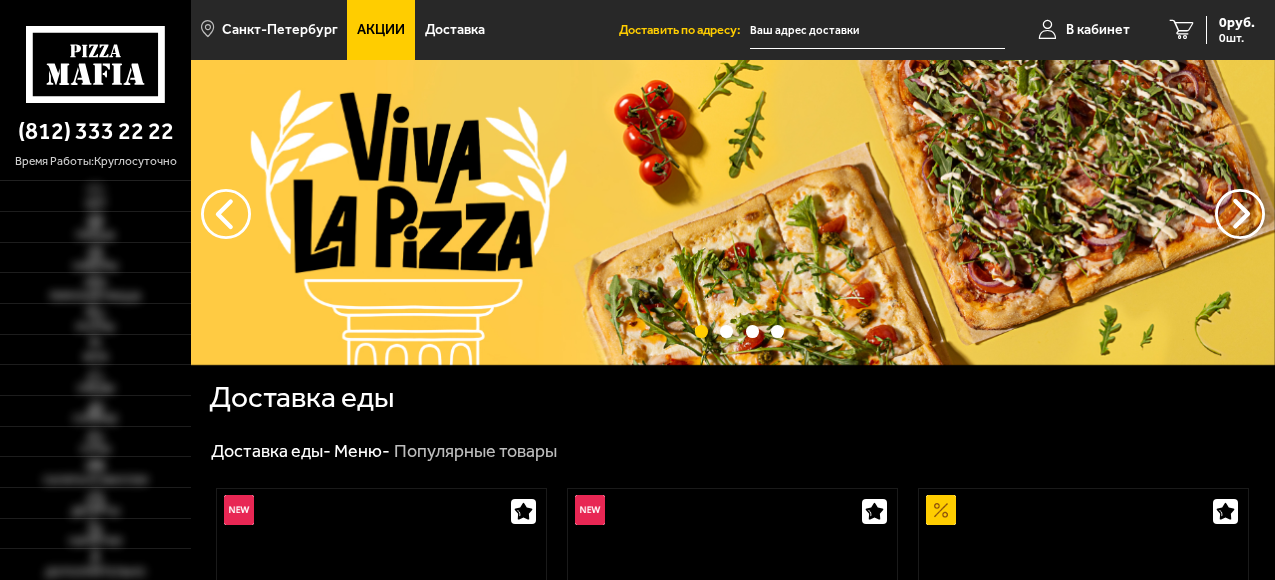 scroll, scrollTop: 0, scrollLeft: 0, axis: both 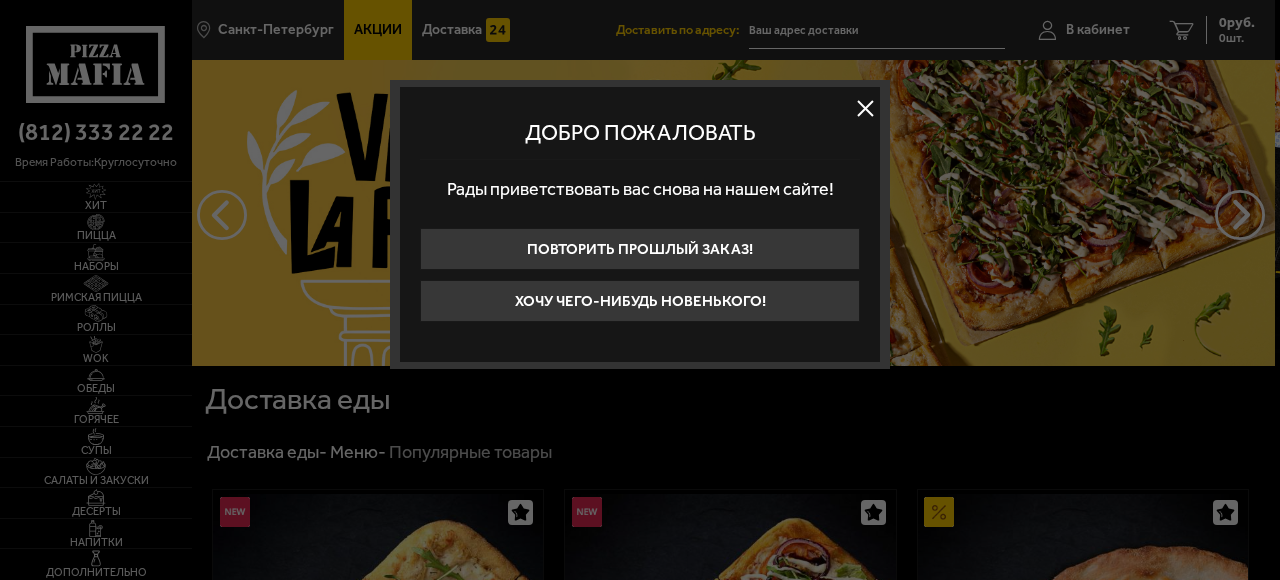 type on "[CITY], [STREET], [NUMBER]" 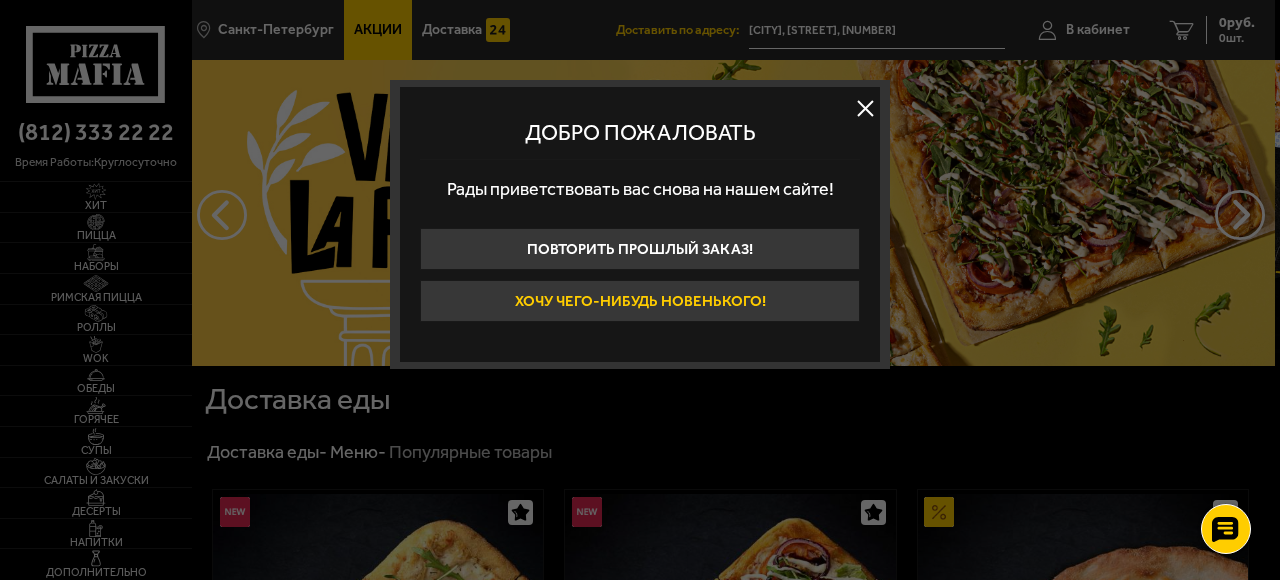 click on "Хочу чего-нибудь новенького!" at bounding box center (640, 301) 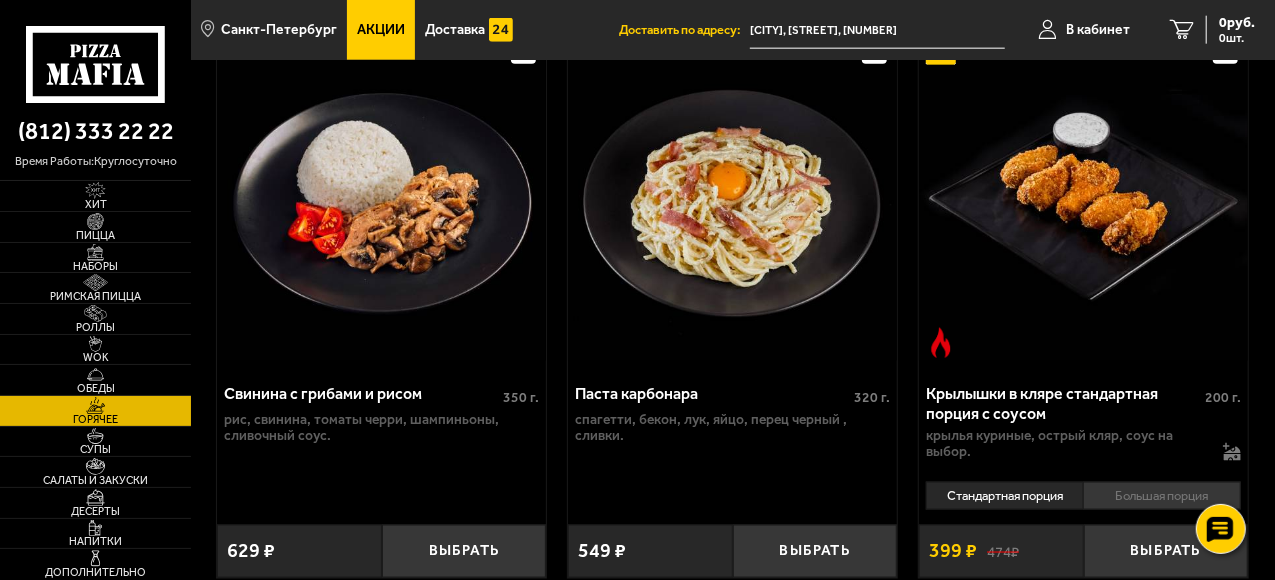 scroll, scrollTop: 1100, scrollLeft: 0, axis: vertical 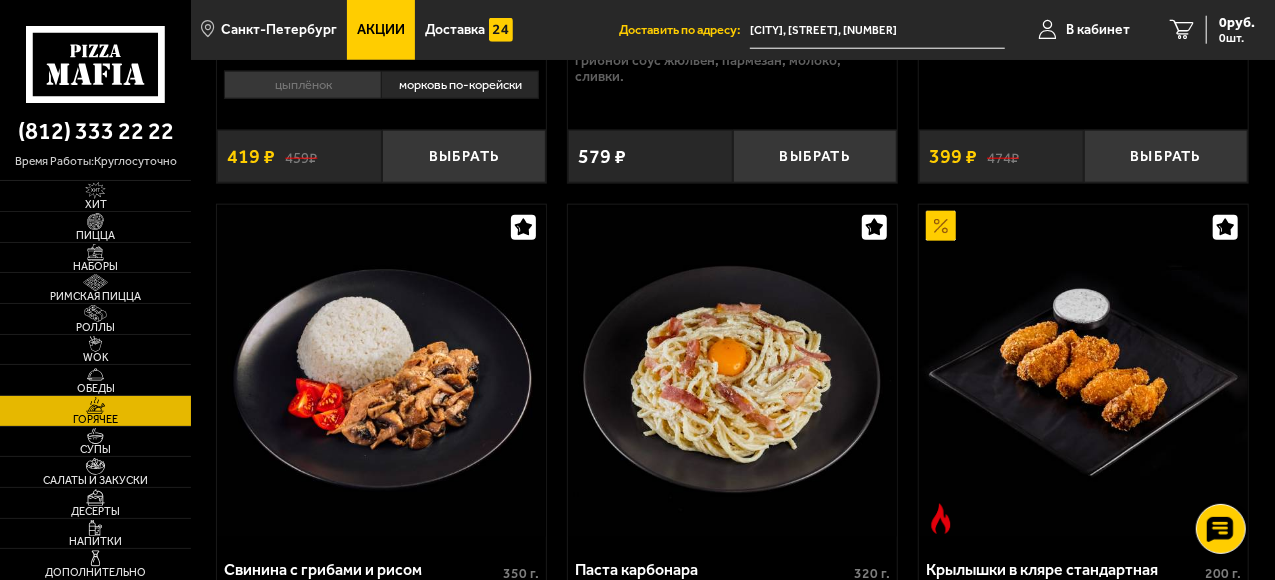 click on "Акции" at bounding box center (381, 30) 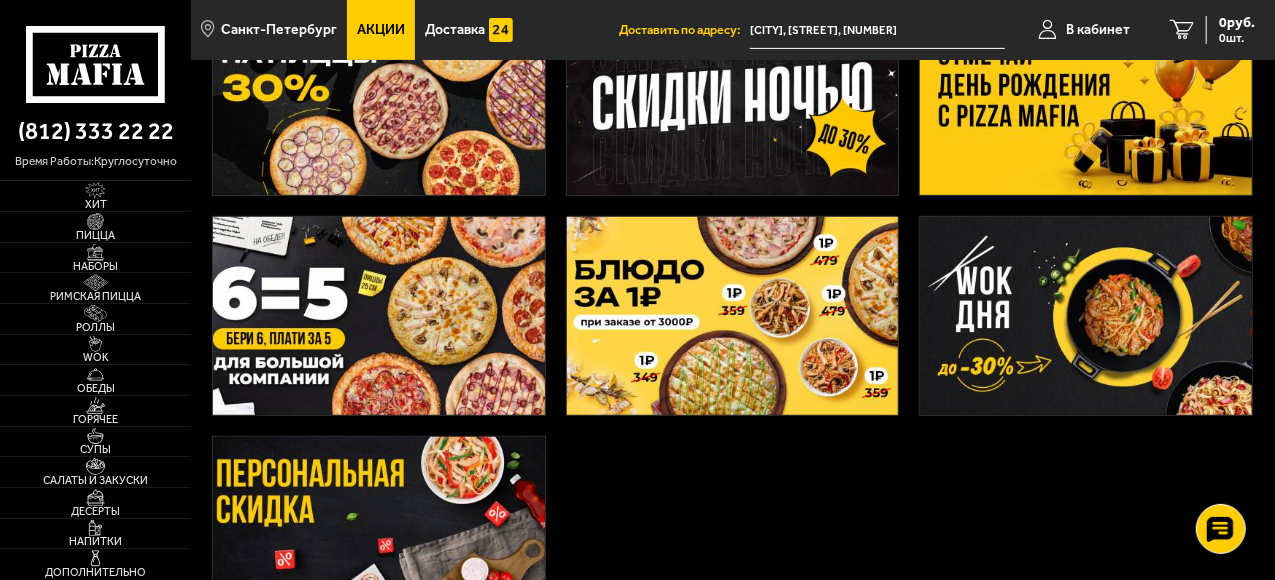 scroll, scrollTop: 600, scrollLeft: 0, axis: vertical 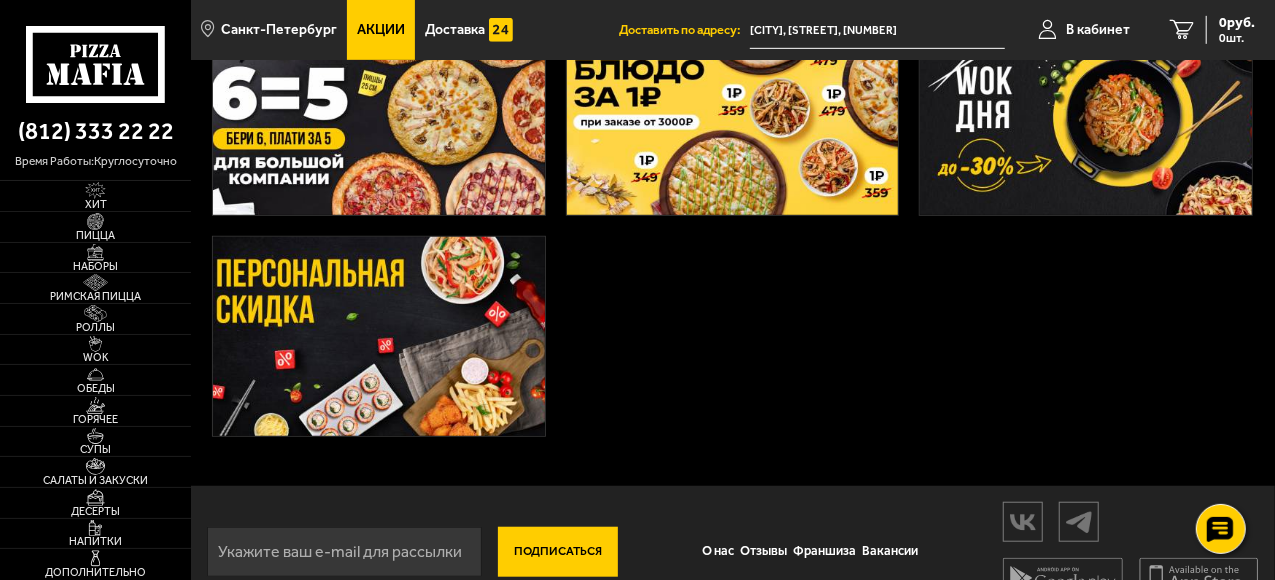 click at bounding box center (379, 336) 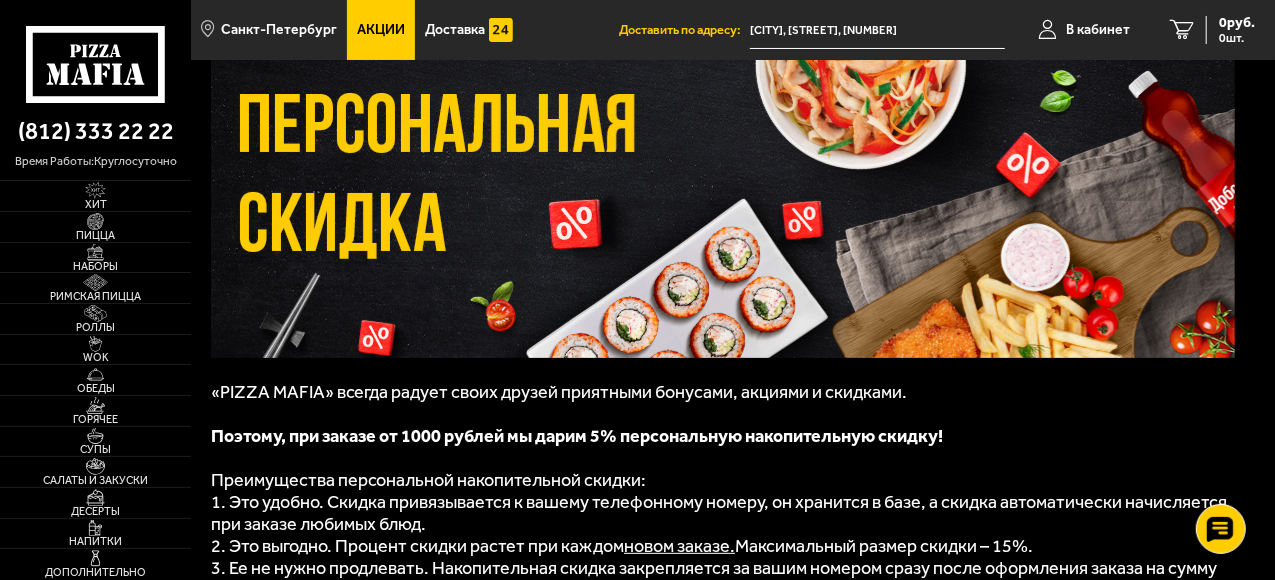 scroll, scrollTop: 0, scrollLeft: 0, axis: both 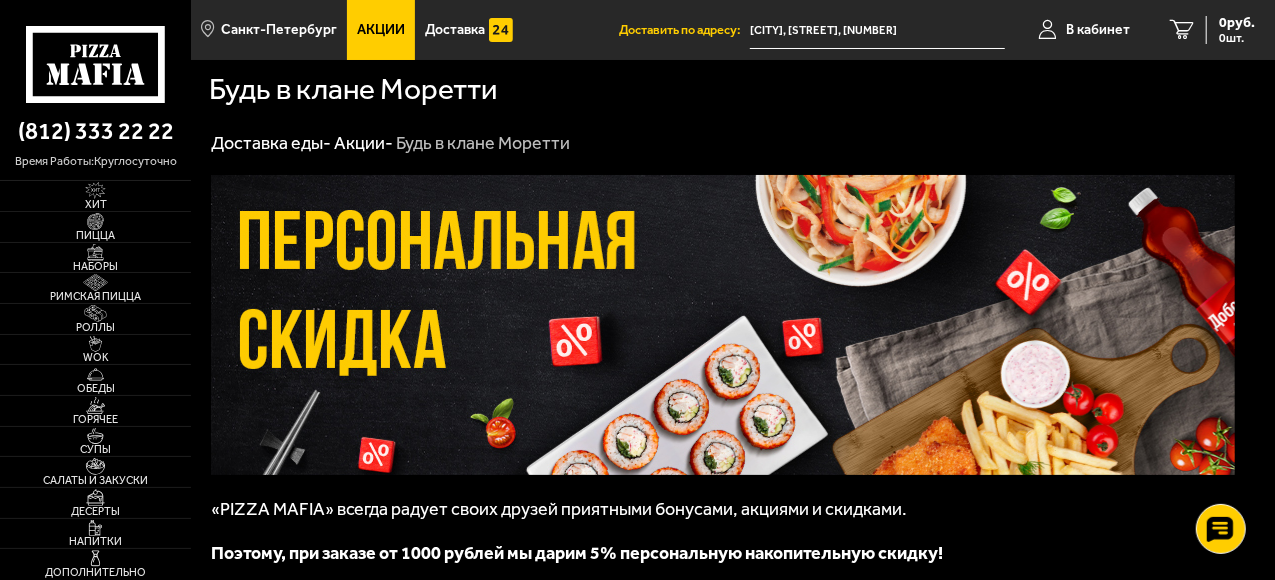 click on "Акции" at bounding box center [381, 30] 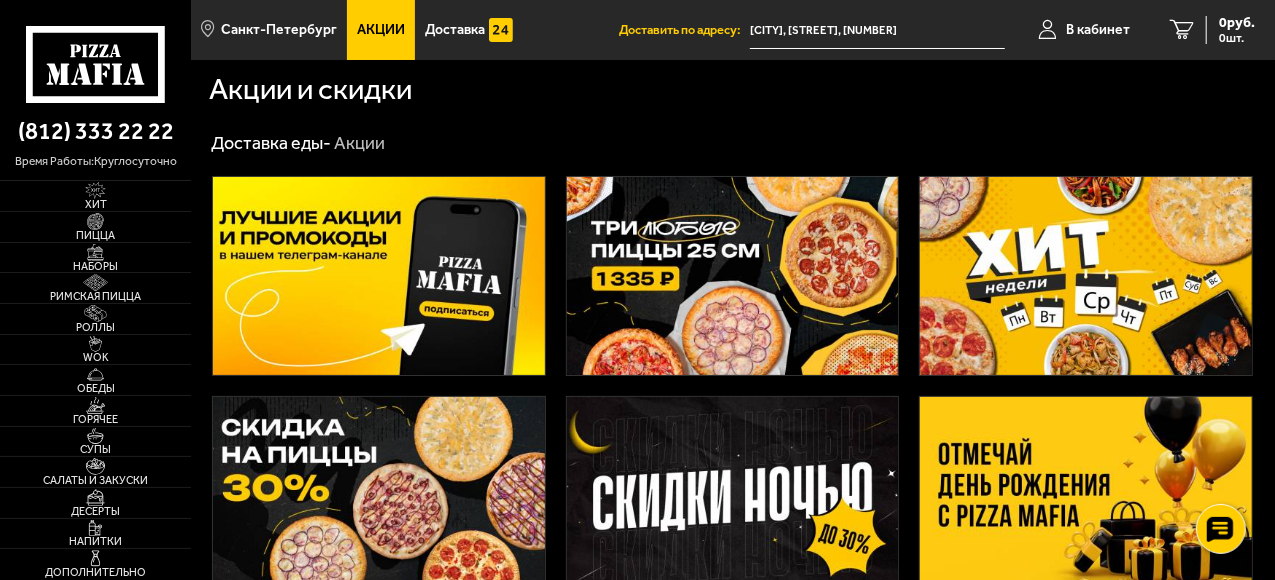 click at bounding box center (1086, 276) 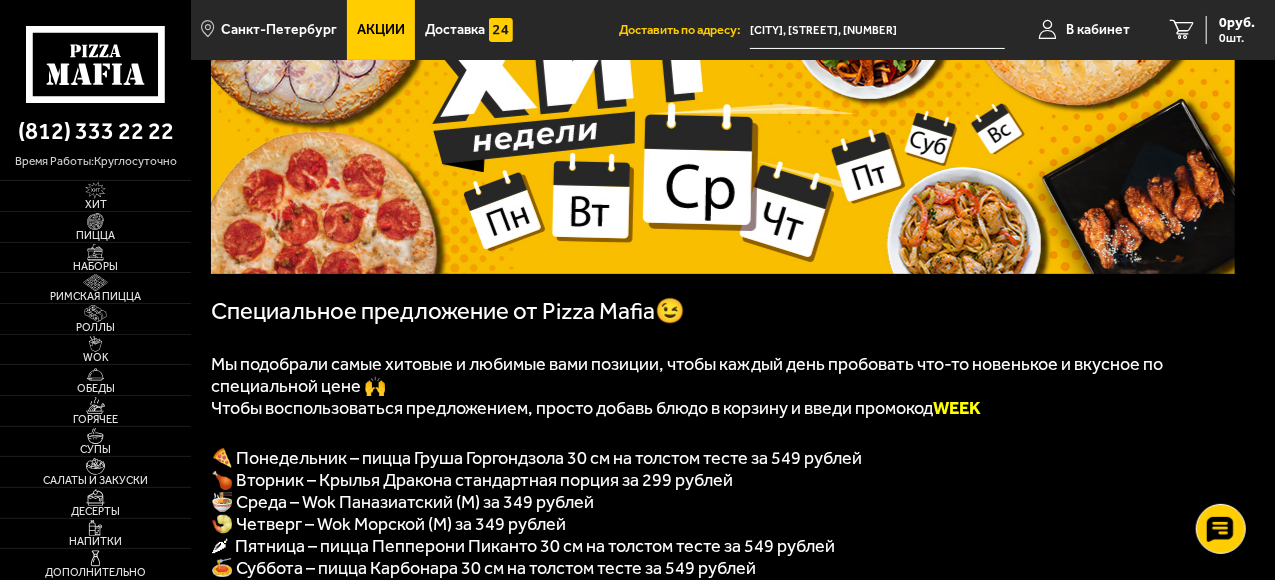 scroll, scrollTop: 200, scrollLeft: 0, axis: vertical 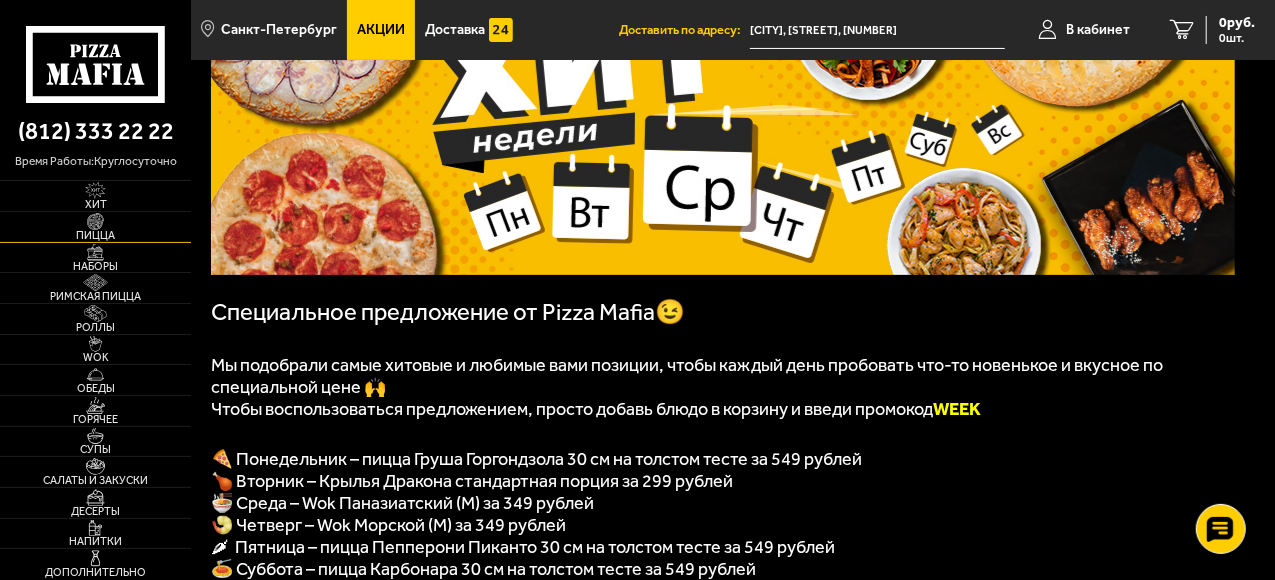 click at bounding box center (95, 221) 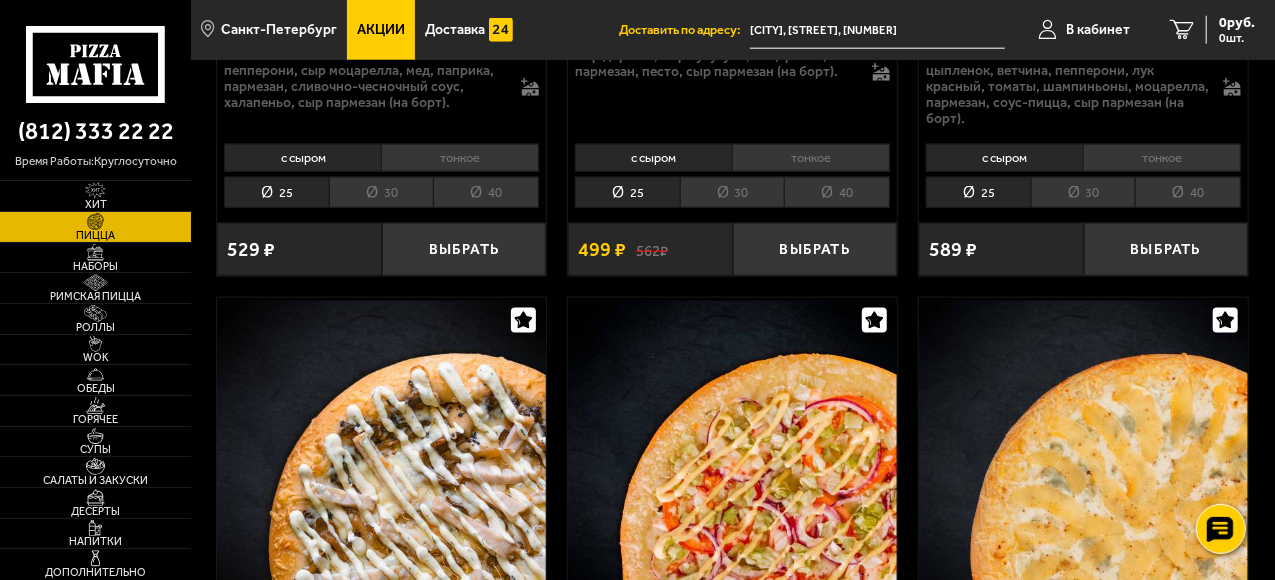 scroll, scrollTop: 1100, scrollLeft: 0, axis: vertical 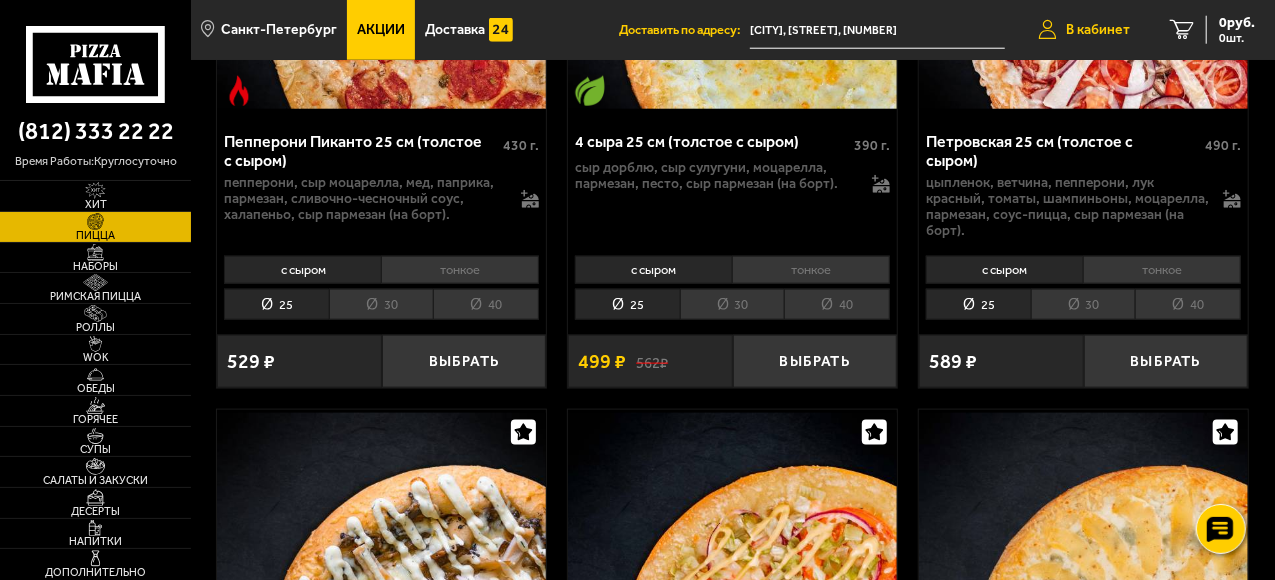 click on "В кабинет" at bounding box center (1098, 30) 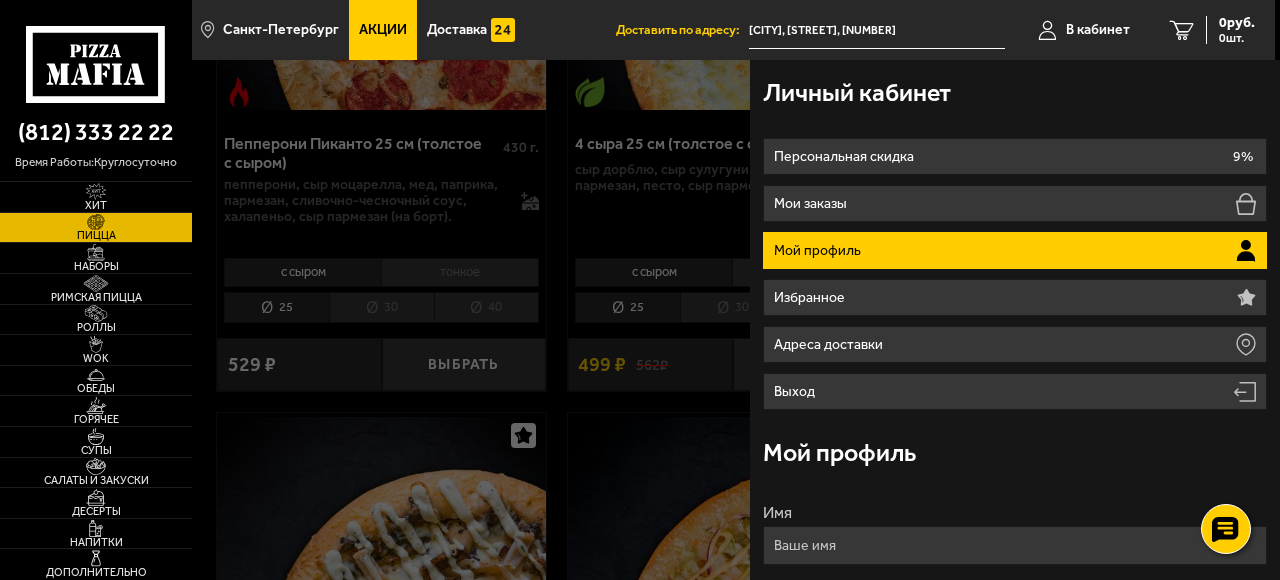 click at bounding box center (832, 350) 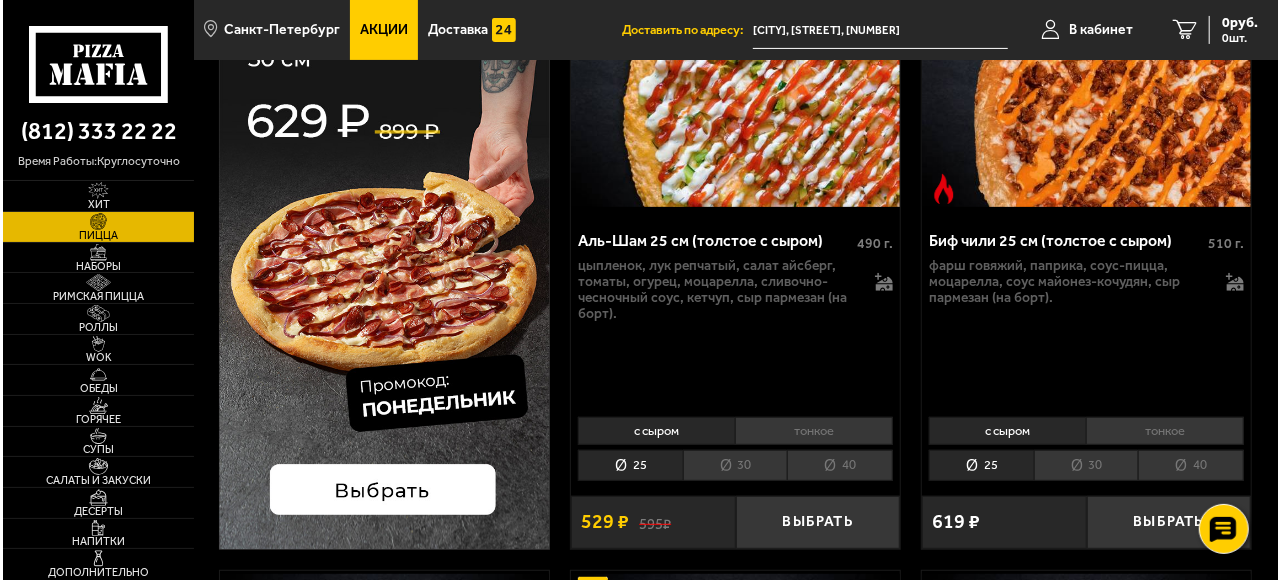 scroll, scrollTop: 300, scrollLeft: 0, axis: vertical 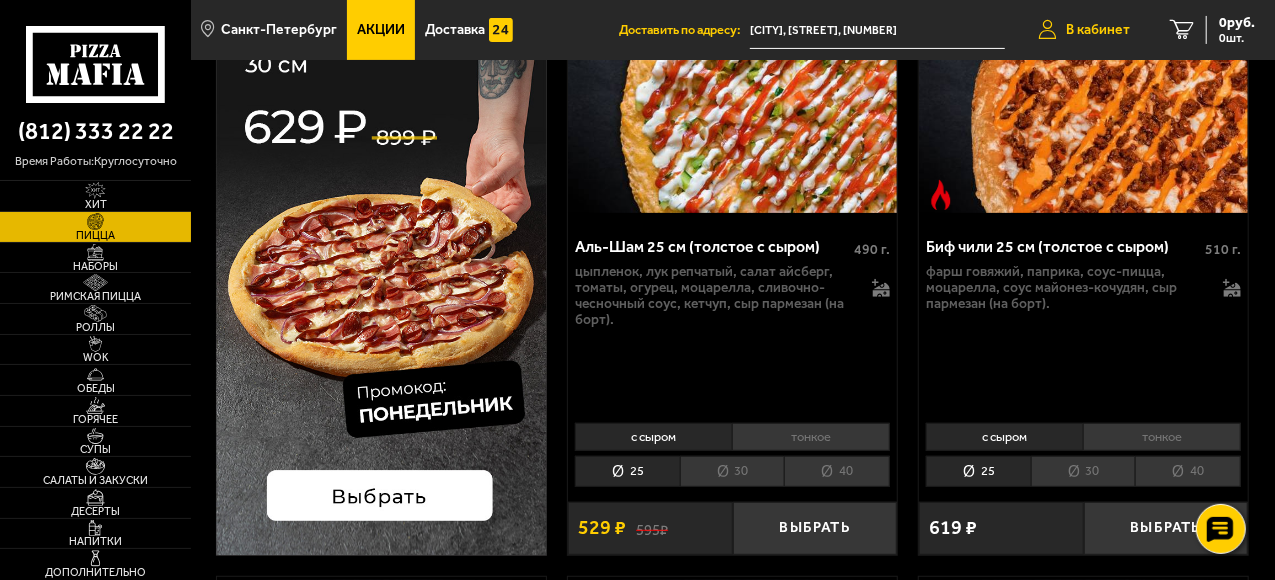 click on "В кабинет" at bounding box center [1098, 30] 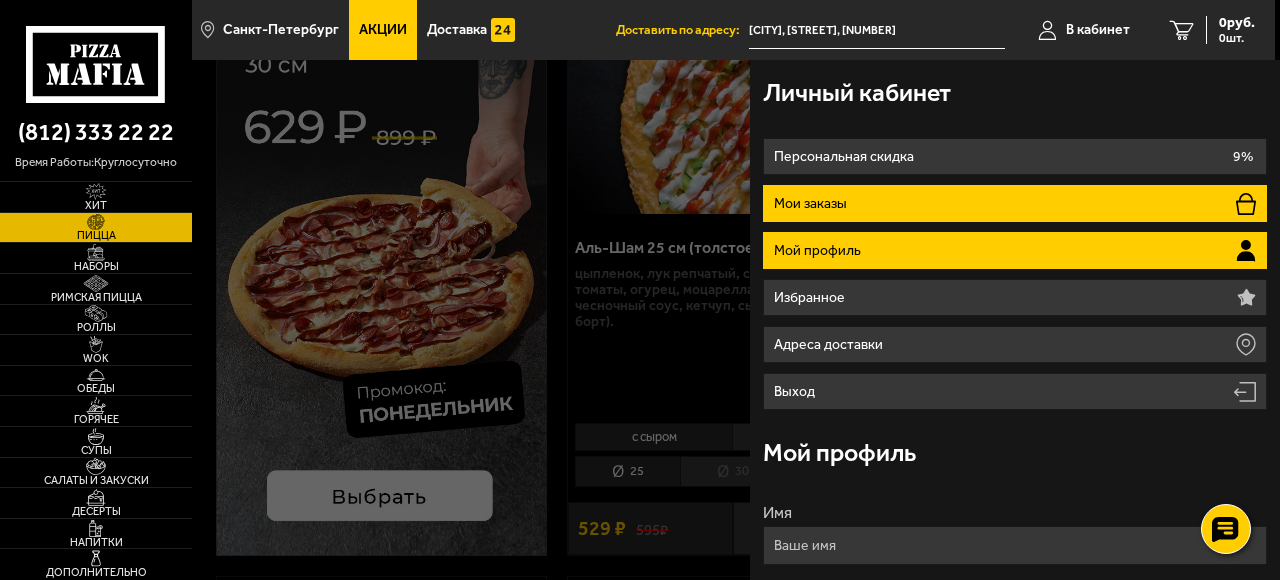 click on "Мои заказы" at bounding box center [1014, 203] 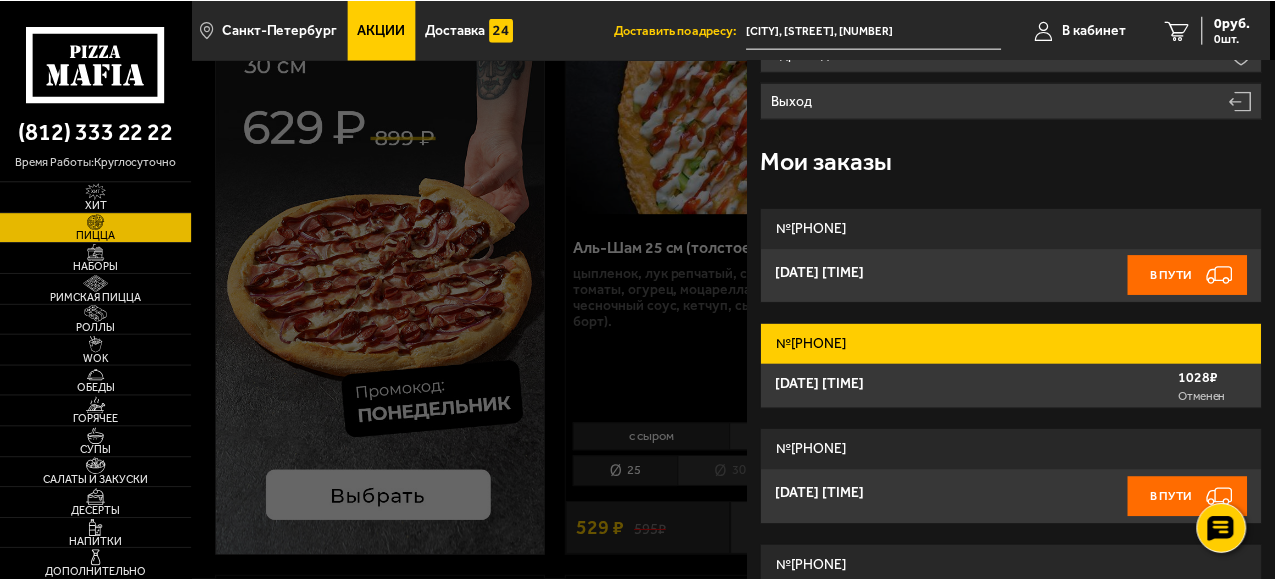 scroll, scrollTop: 300, scrollLeft: 0, axis: vertical 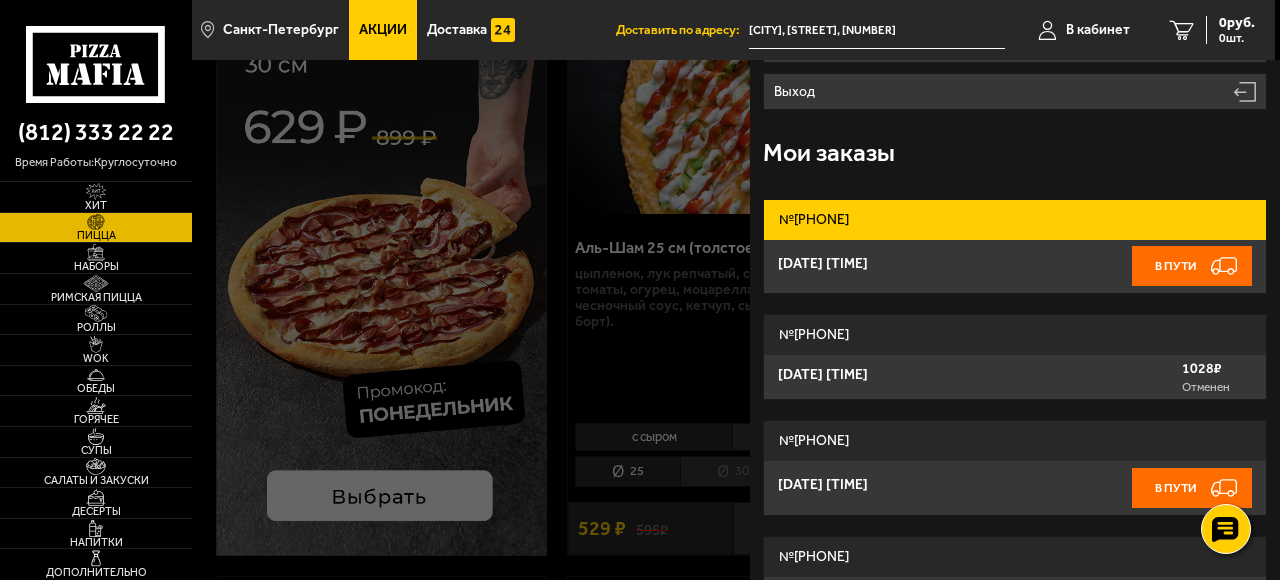 click on "№  [PHONE]" at bounding box center [1014, 220] 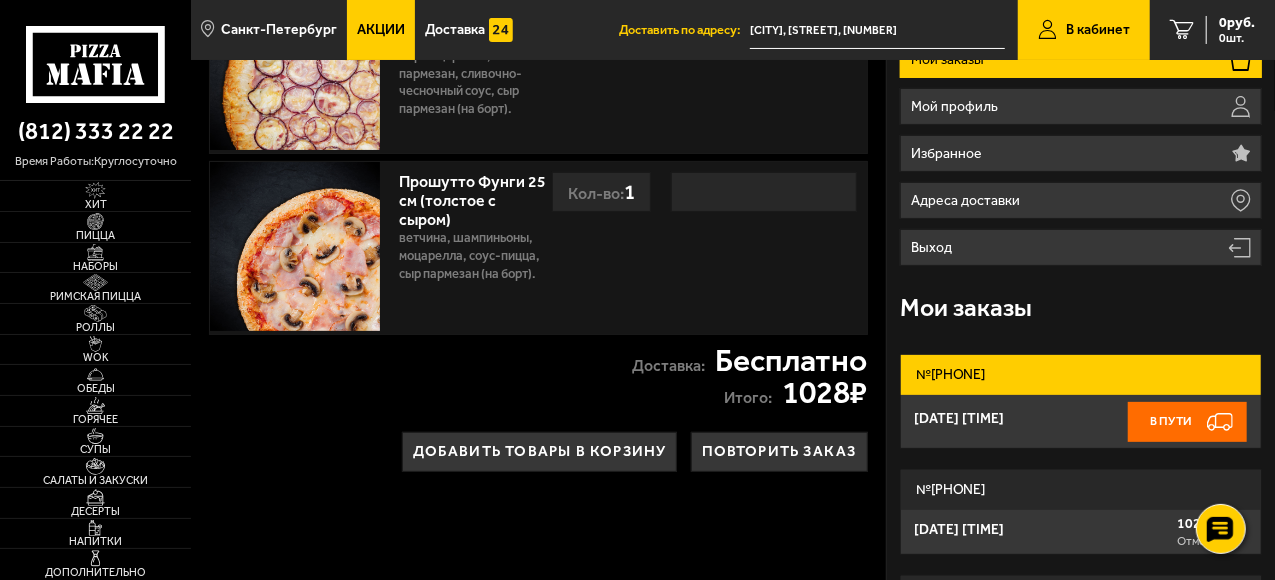 scroll, scrollTop: 0, scrollLeft: 0, axis: both 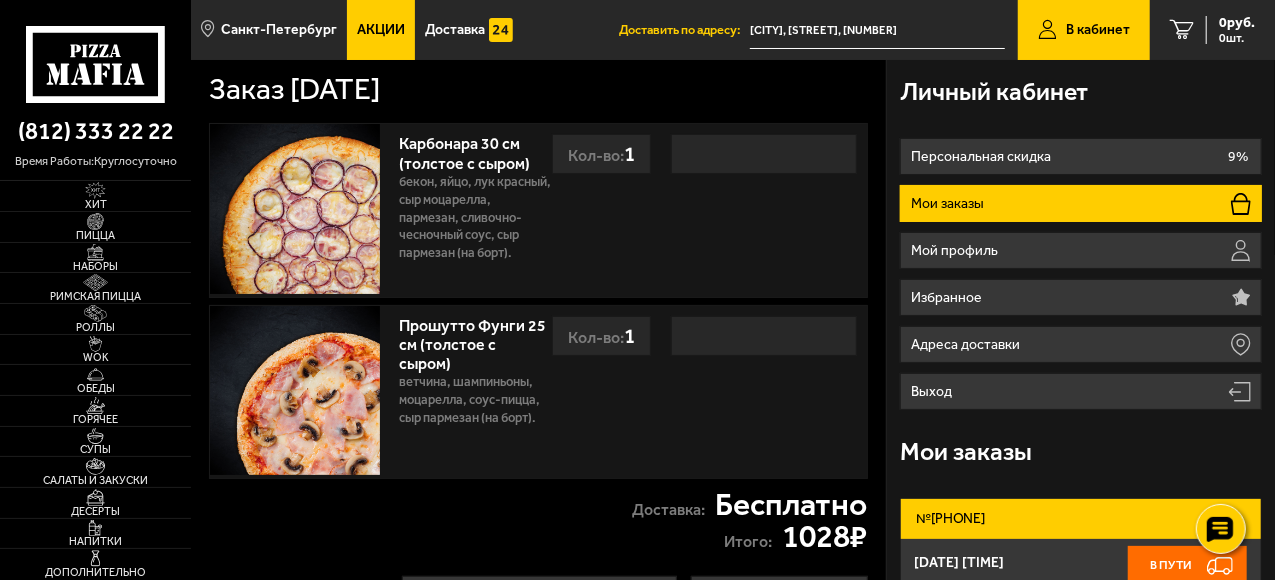 click at bounding box center (294, 208) 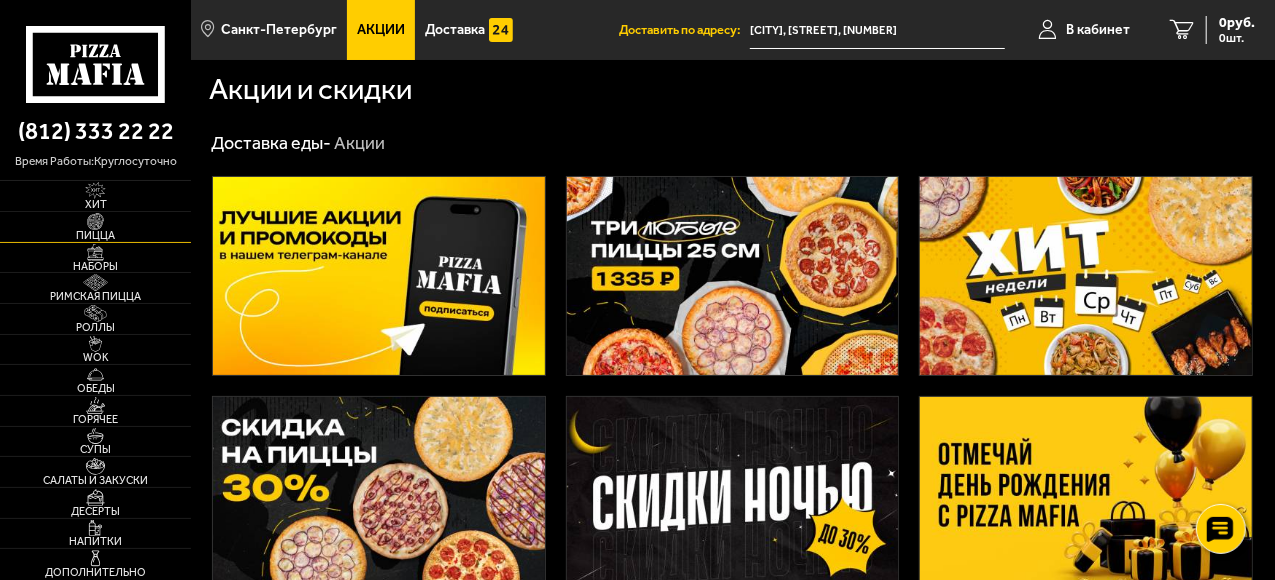 click at bounding box center [95, 221] 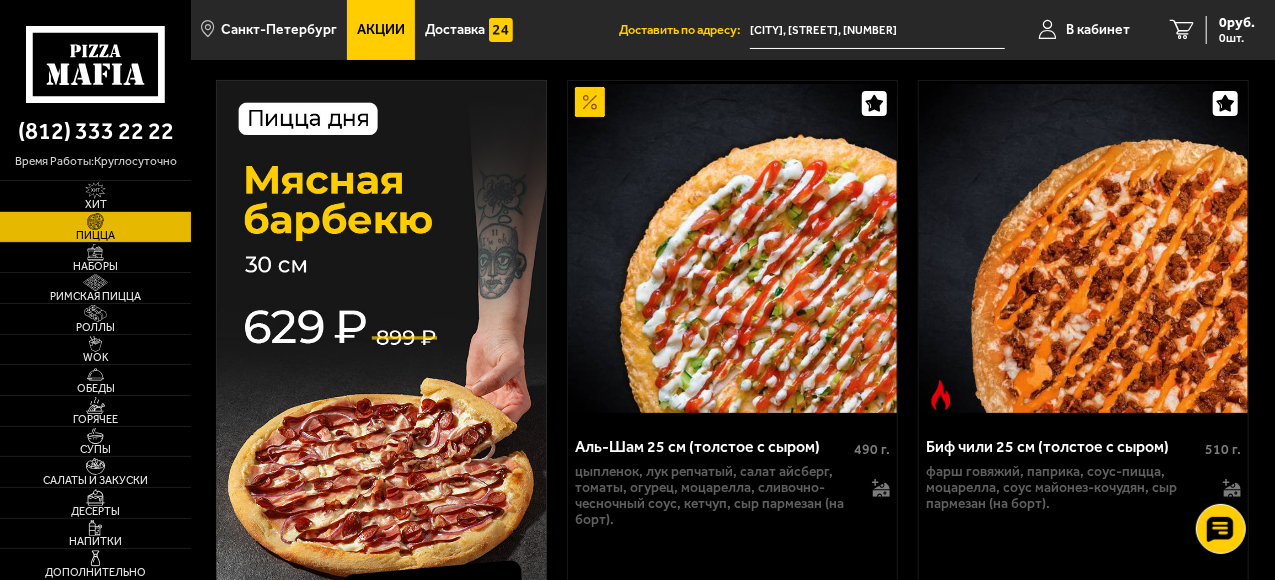 scroll, scrollTop: 0, scrollLeft: 0, axis: both 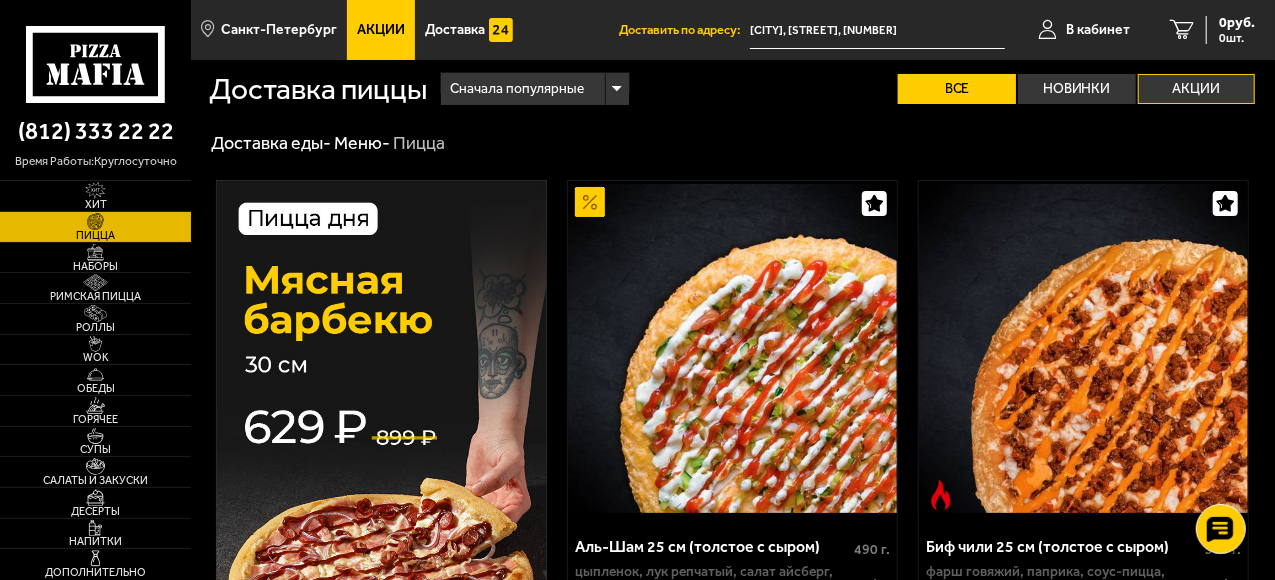 click on "Акции" at bounding box center [1197, 89] 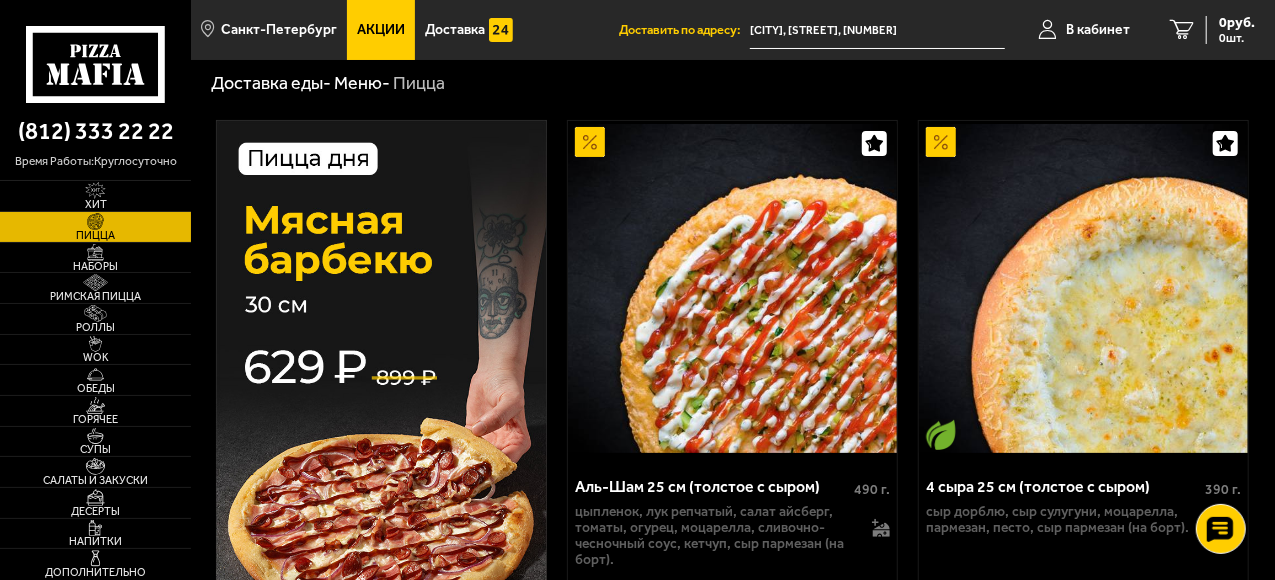 scroll, scrollTop: 0, scrollLeft: 0, axis: both 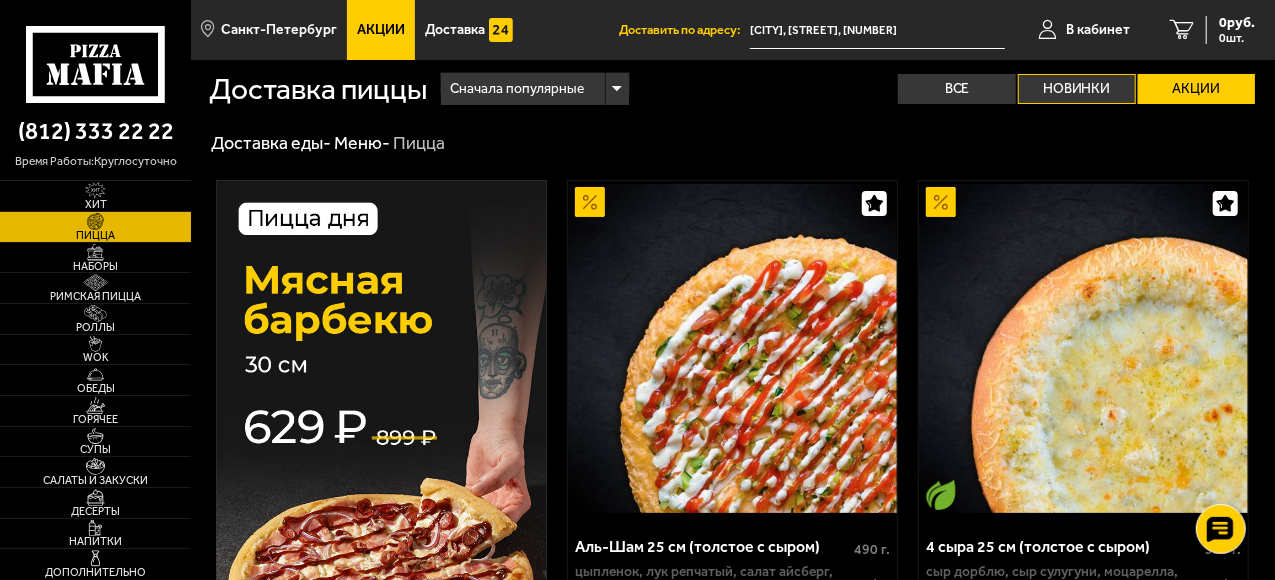 click on "Новинки" at bounding box center (1077, 89) 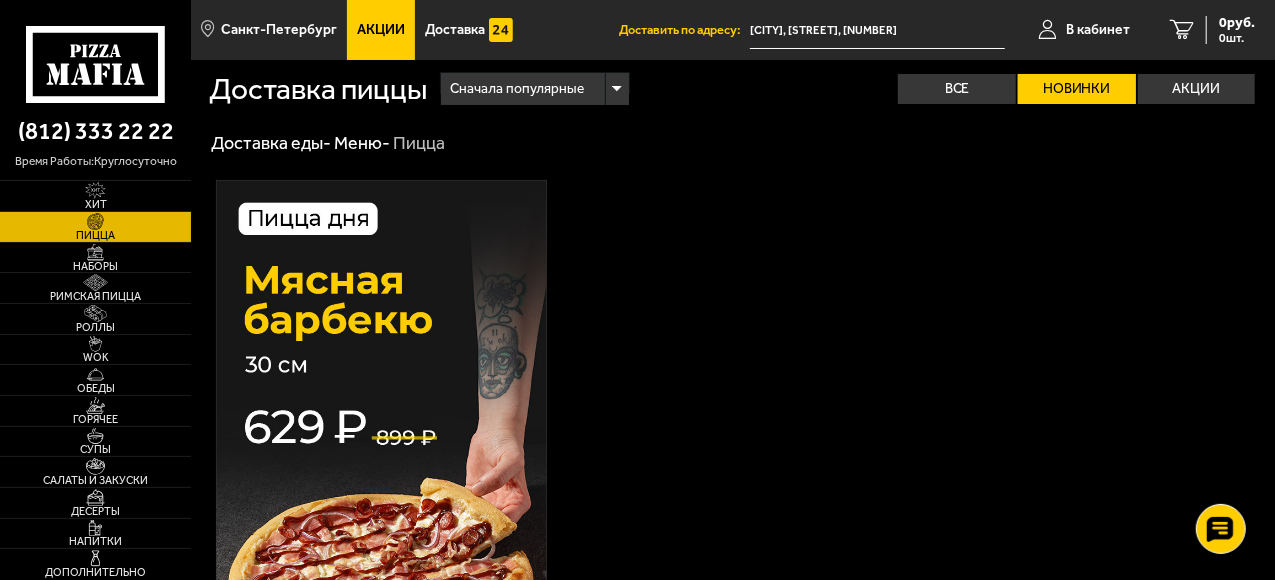 drag, startPoint x: 956, startPoint y: 90, endPoint x: 1030, endPoint y: 136, distance: 87.13208 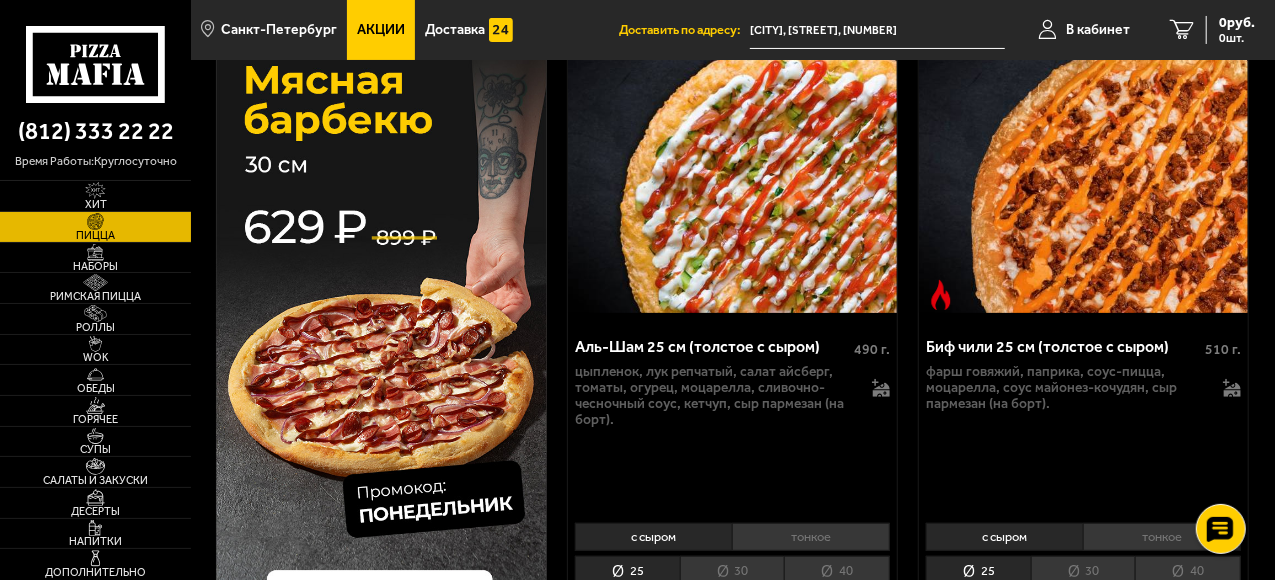 scroll, scrollTop: 0, scrollLeft: 0, axis: both 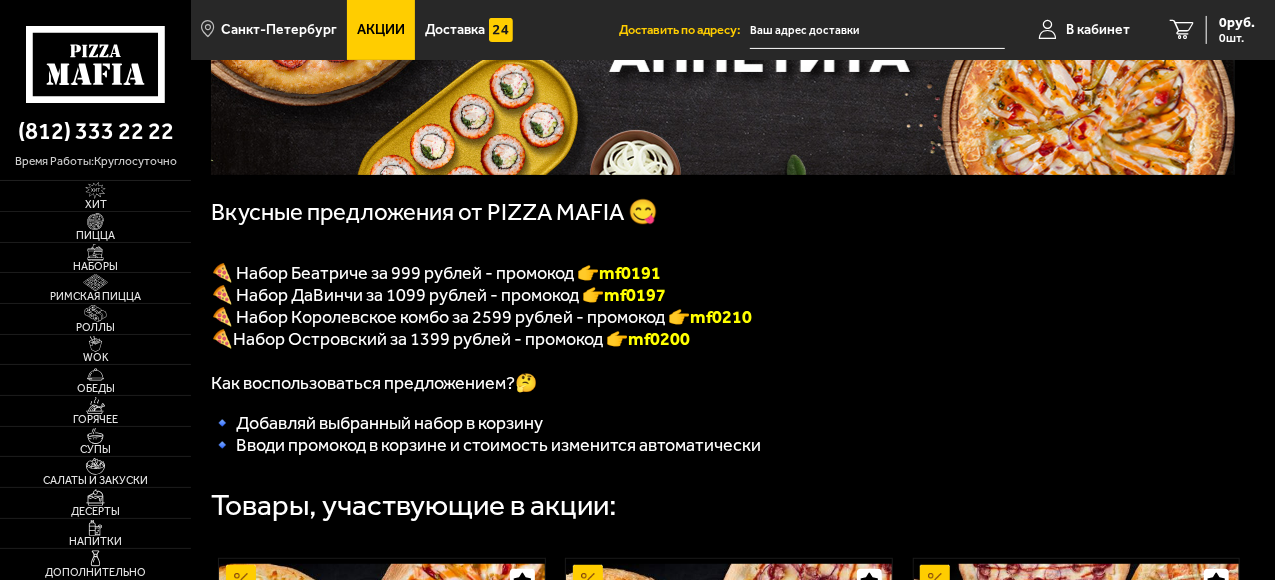type on "[CITY], [STREET], [NUMBER]" 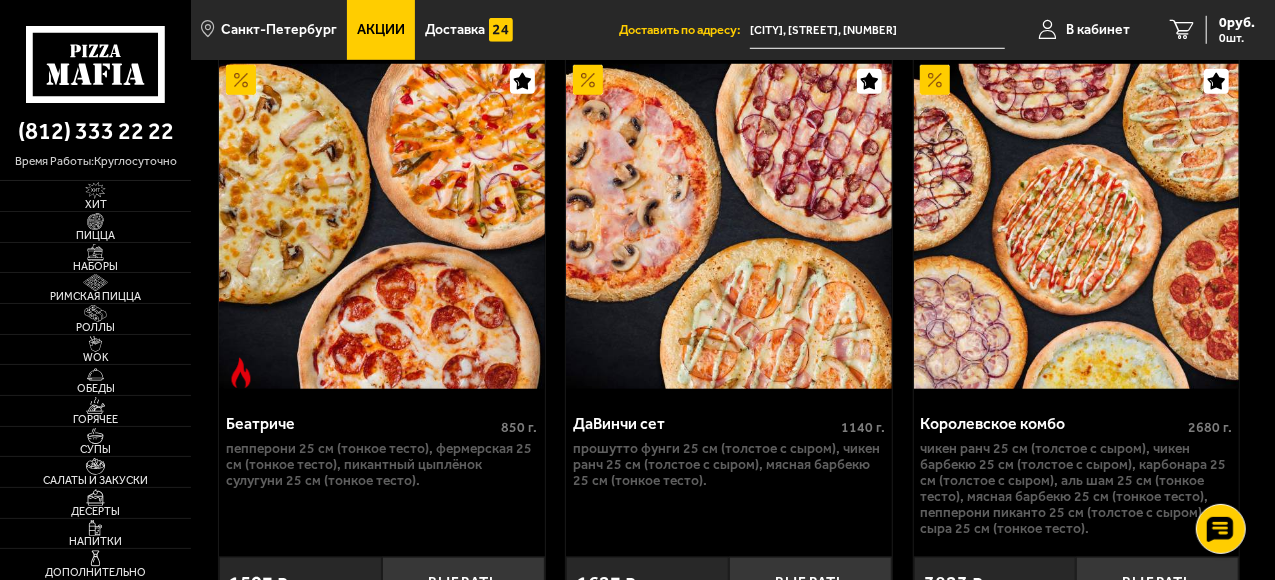 scroll, scrollTop: 400, scrollLeft: 0, axis: vertical 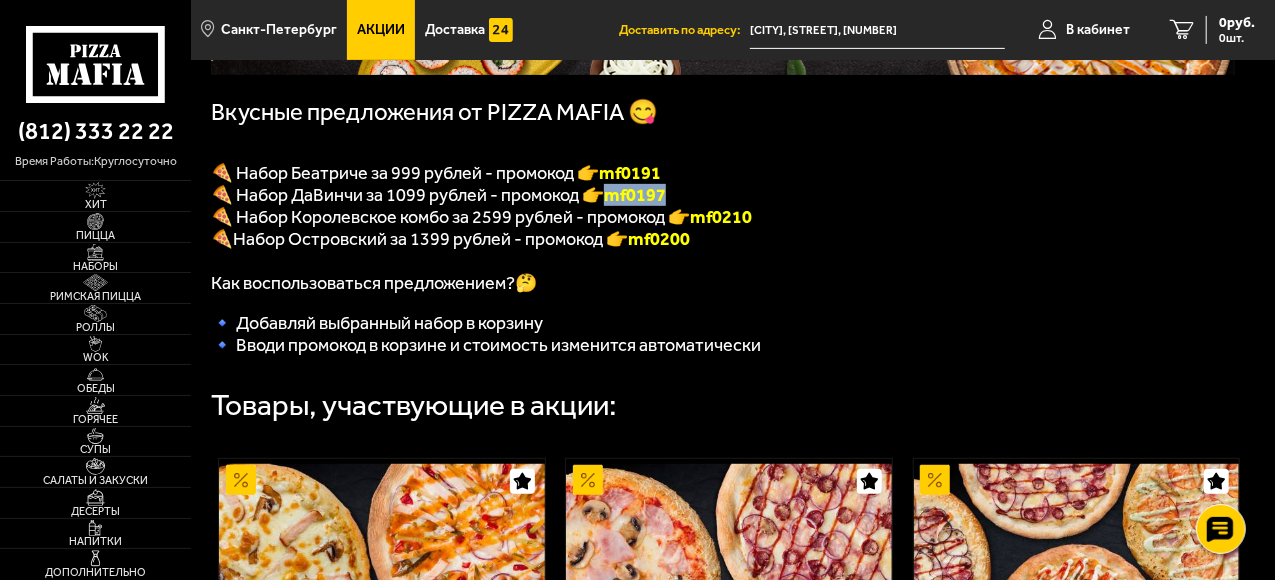 drag, startPoint x: 677, startPoint y: 198, endPoint x: 615, endPoint y: 196, distance: 62.03225 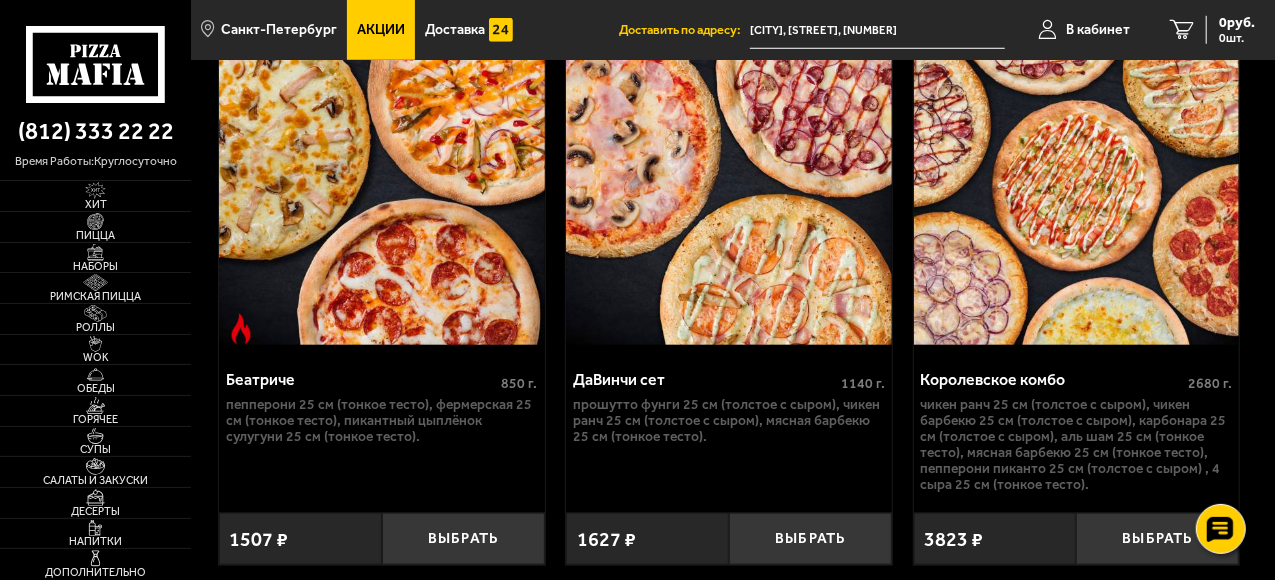 scroll, scrollTop: 900, scrollLeft: 0, axis: vertical 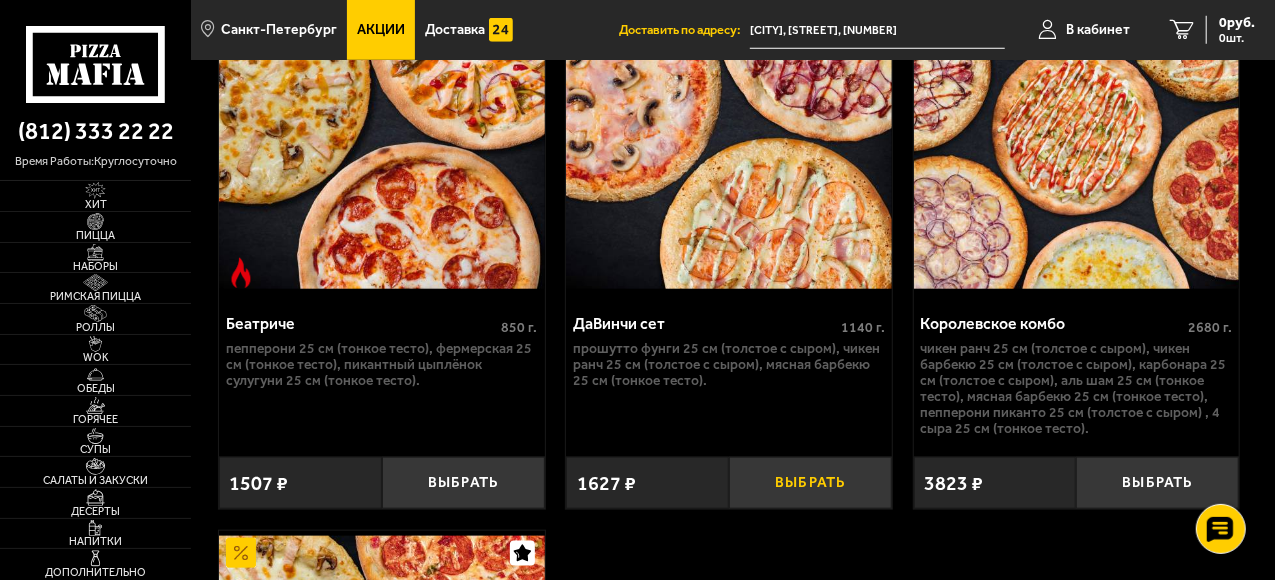 click on "Выбрать" at bounding box center [810, 483] 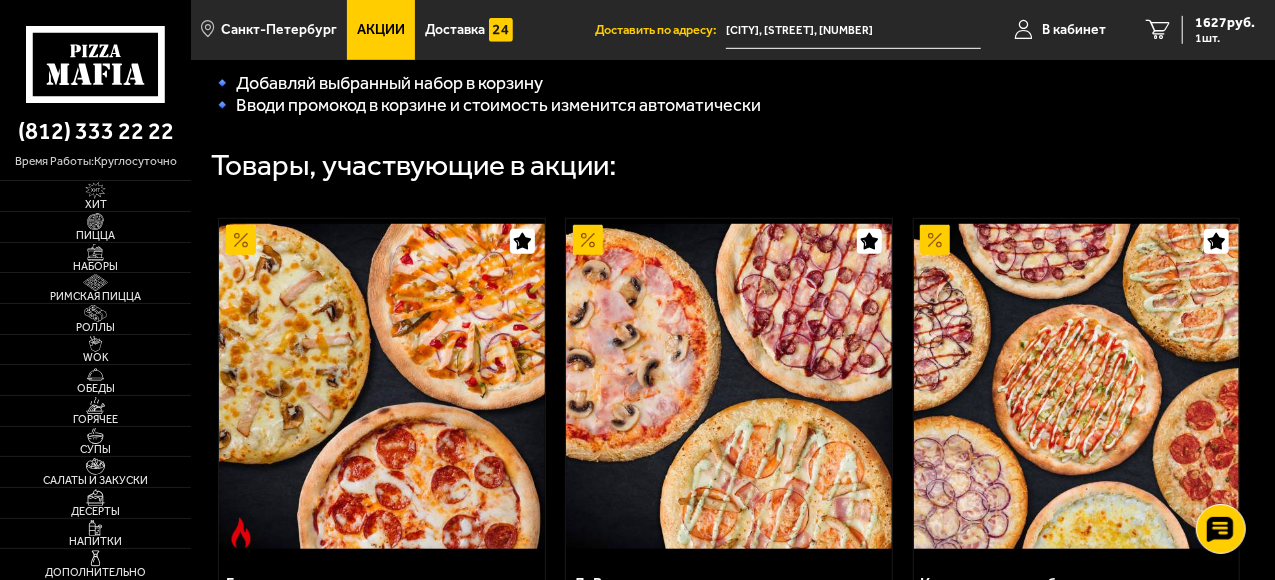 scroll, scrollTop: 400, scrollLeft: 0, axis: vertical 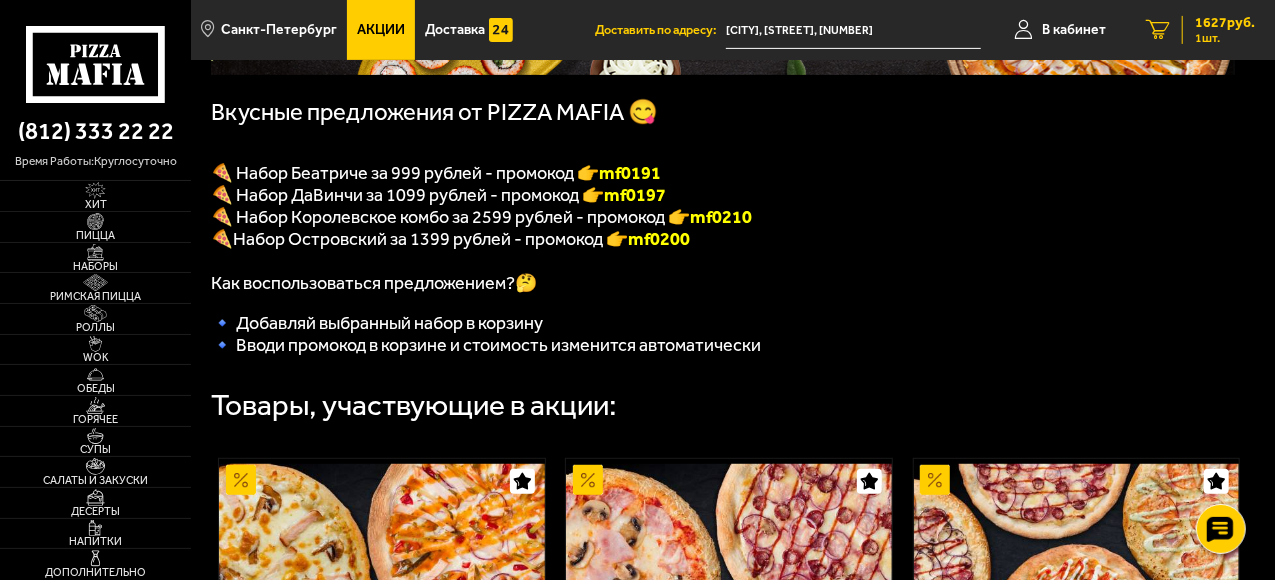click on "1627  руб." at bounding box center [1225, 23] 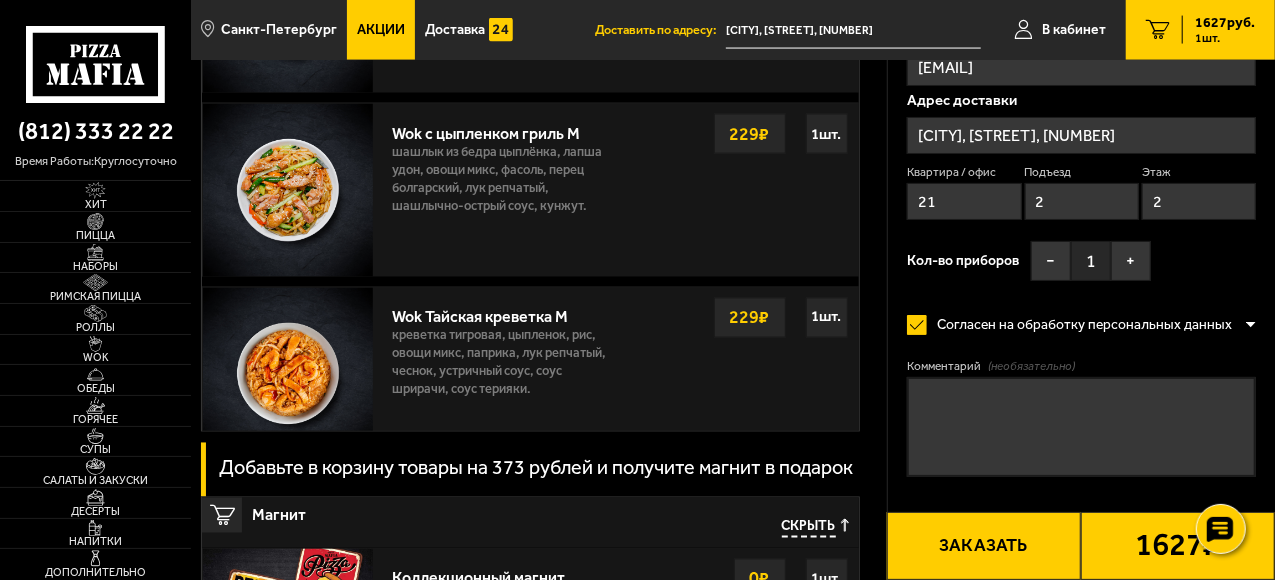 scroll, scrollTop: 1900, scrollLeft: 0, axis: vertical 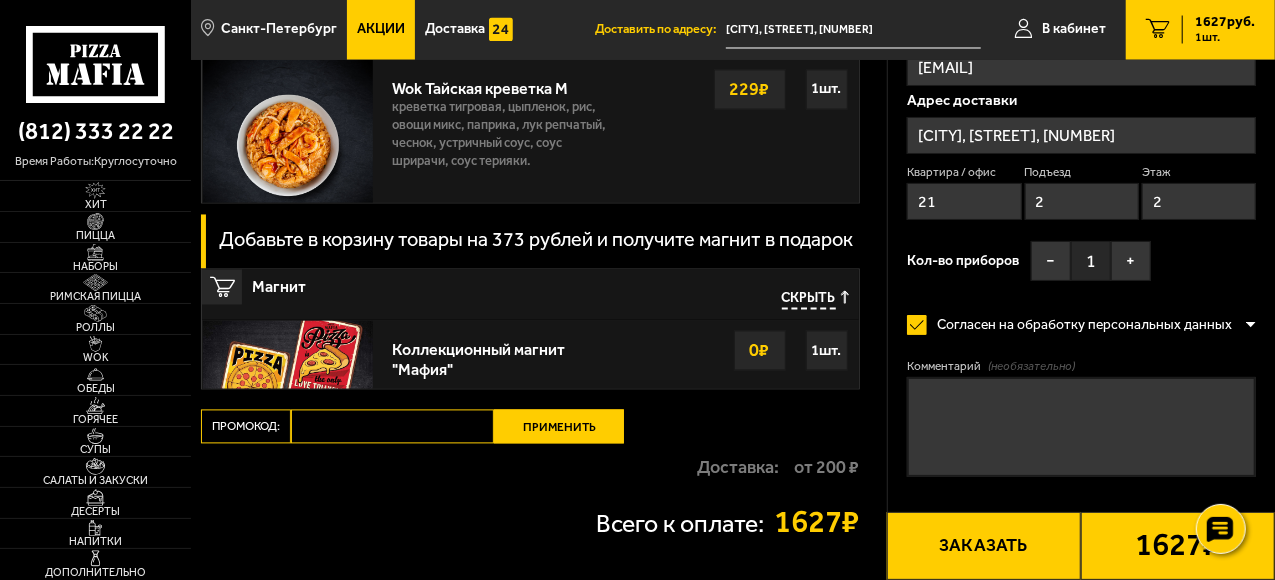 click on "Промокод:" at bounding box center [392, 427] 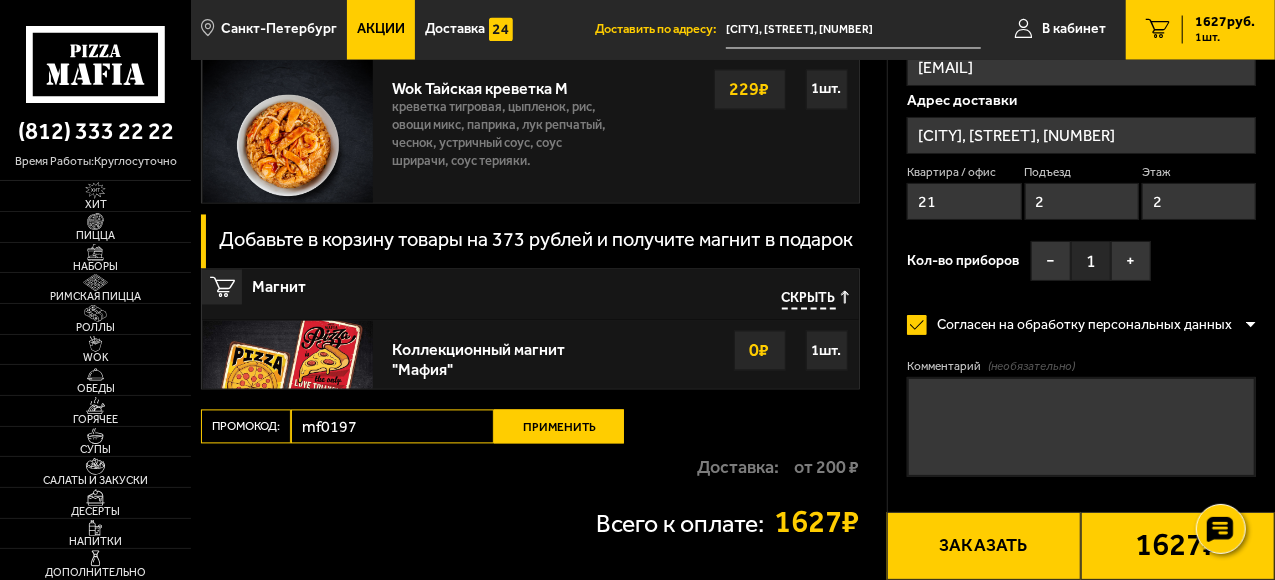 type on "mf0197" 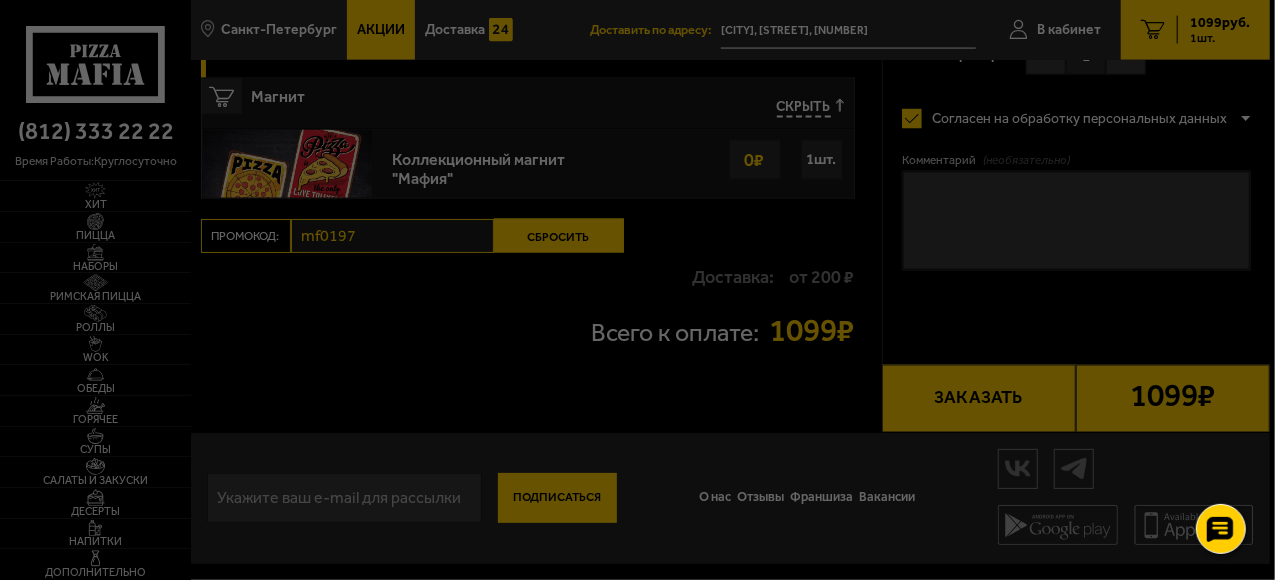 scroll, scrollTop: 1560, scrollLeft: 0, axis: vertical 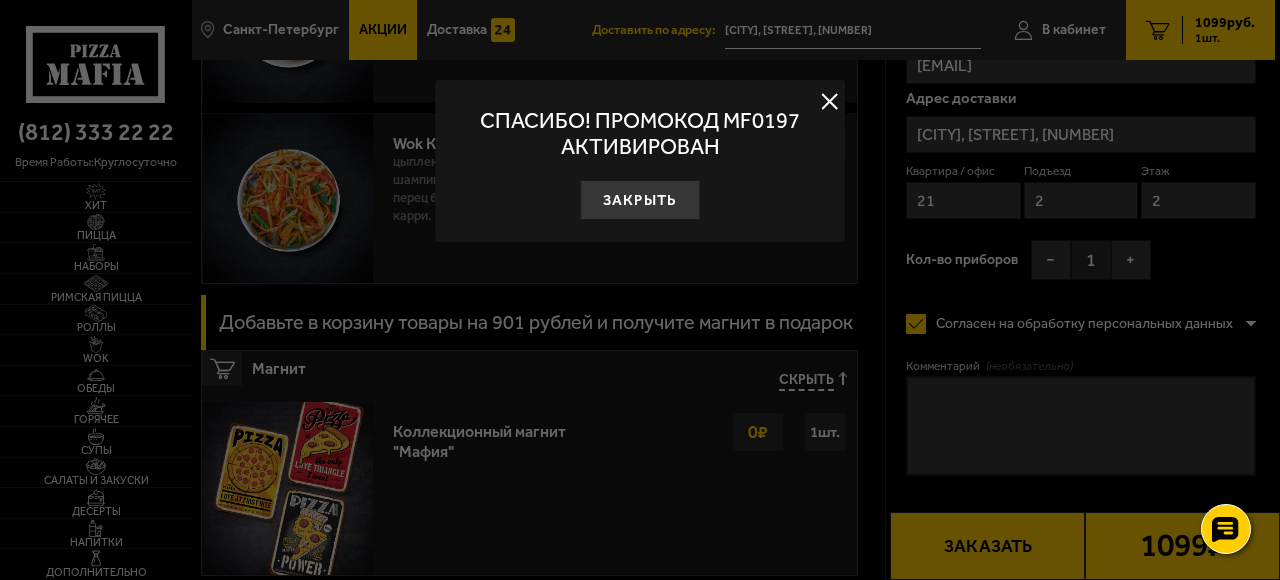click at bounding box center [830, 101] 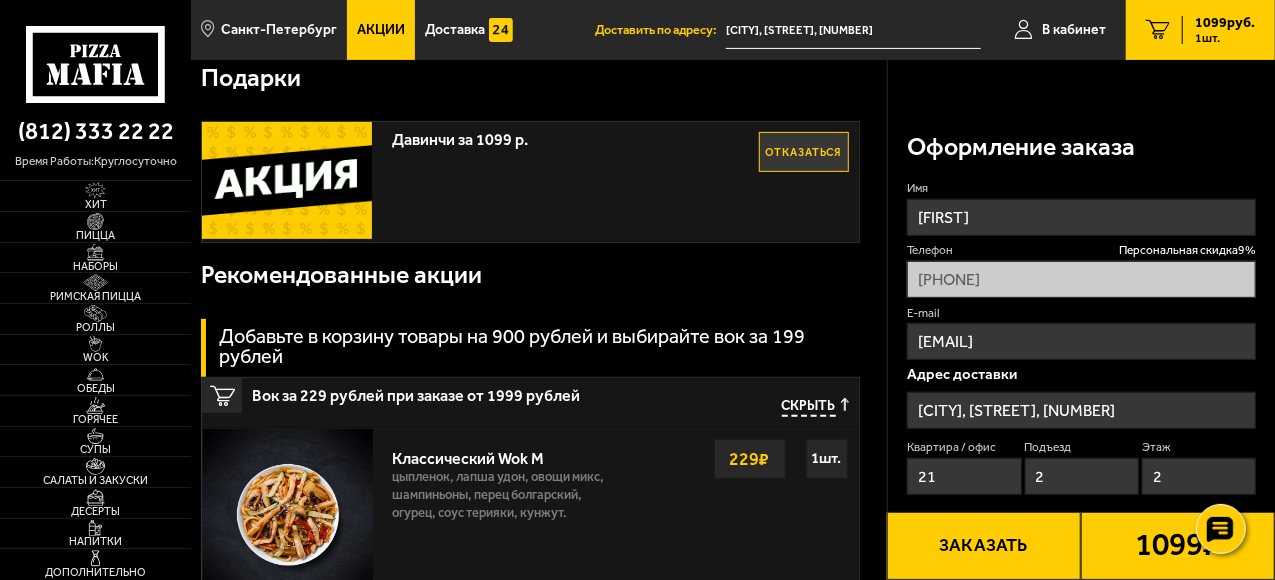 scroll, scrollTop: 200, scrollLeft: 0, axis: vertical 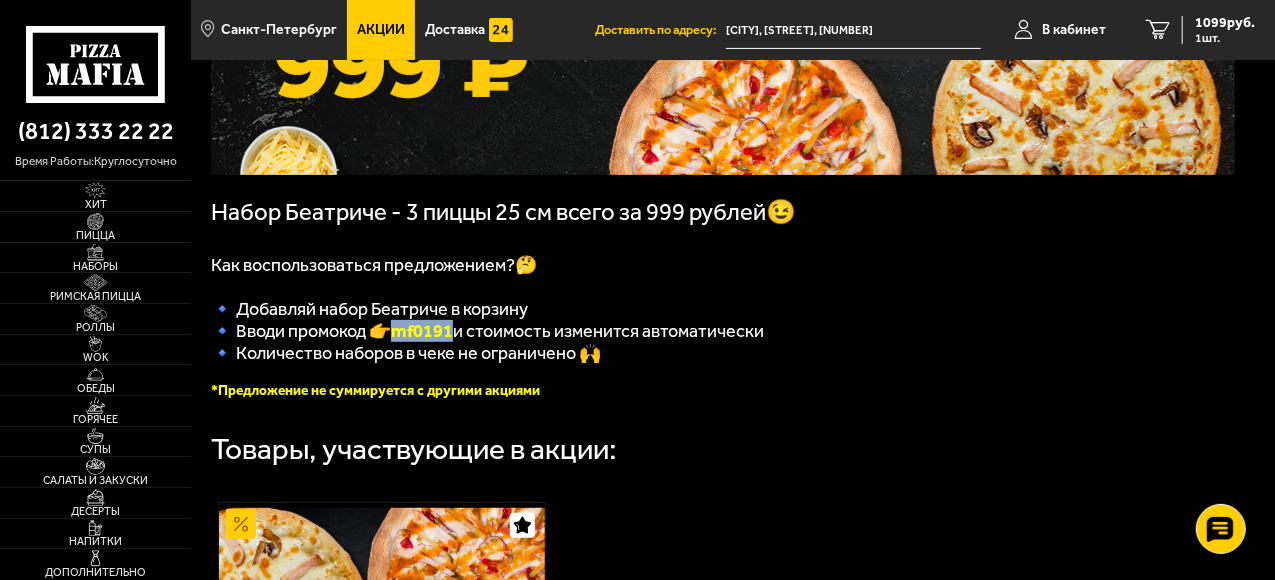 drag, startPoint x: 459, startPoint y: 340, endPoint x: 404, endPoint y: 333, distance: 55.443665 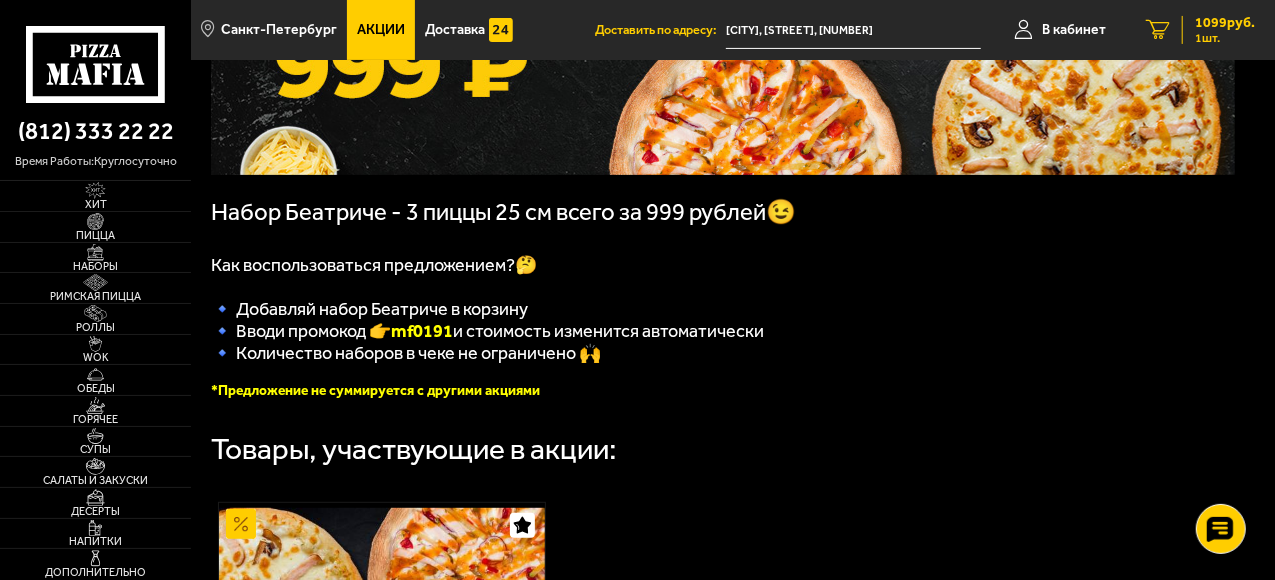 click on "1099  руб." at bounding box center (1225, 23) 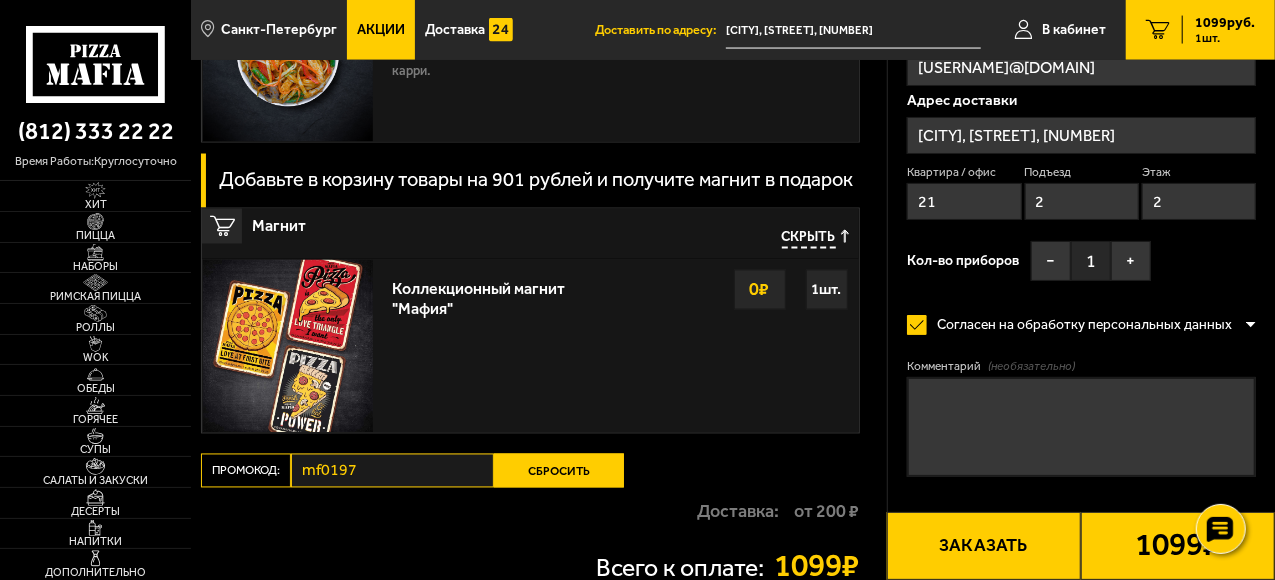 scroll, scrollTop: 1932, scrollLeft: 0, axis: vertical 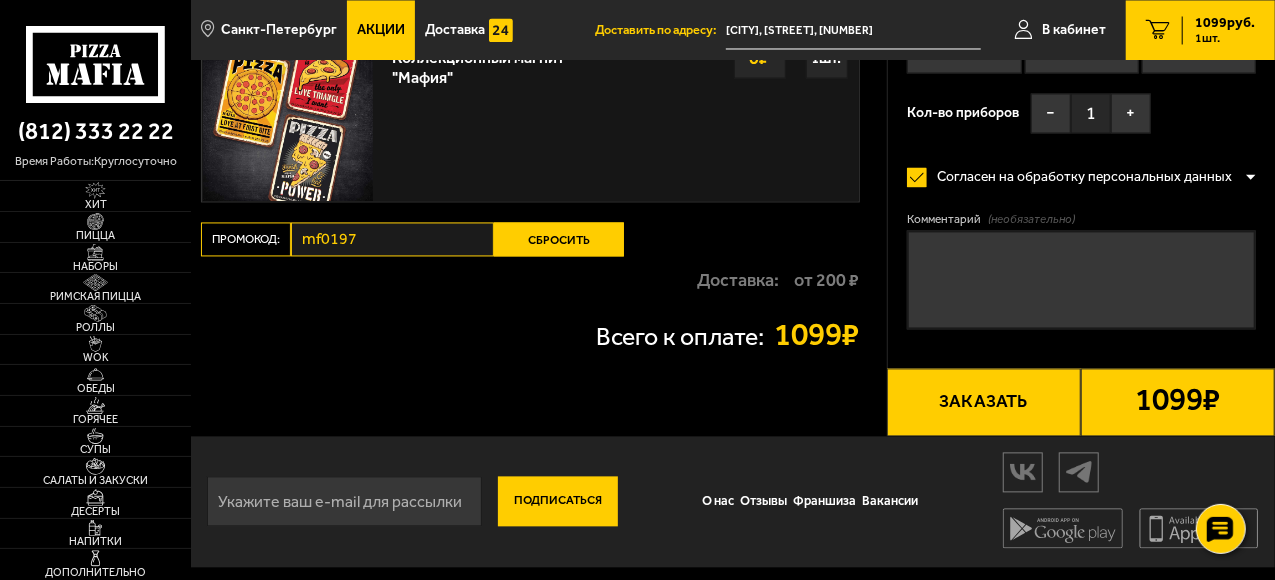 click on "Доставка: от 200 ₽" at bounding box center (530, 280) 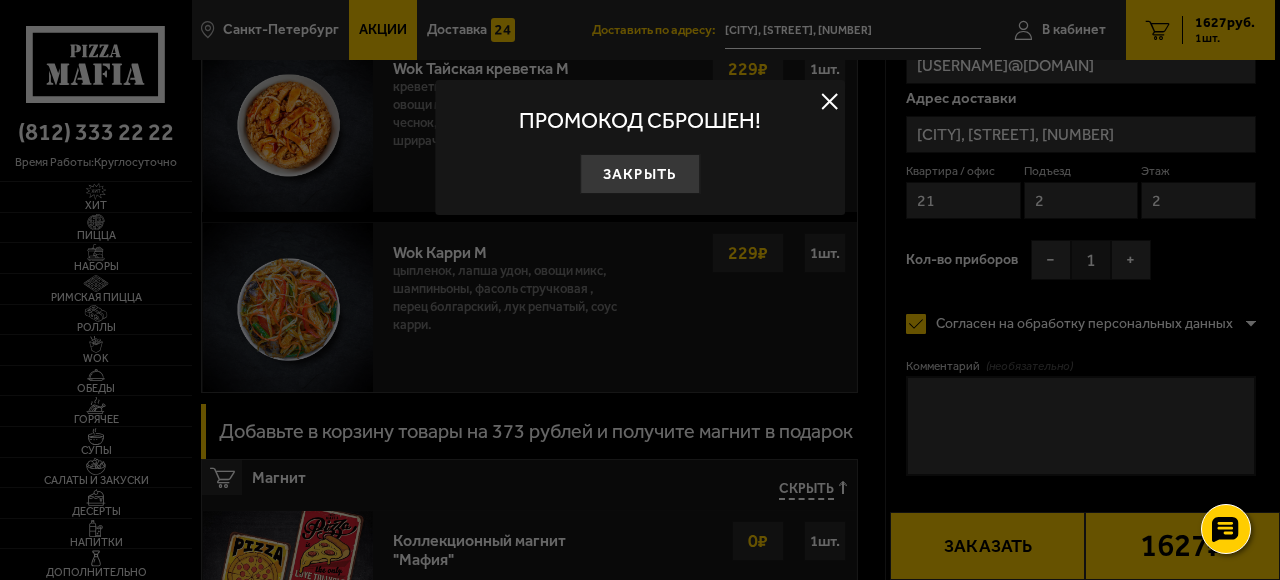 click at bounding box center [830, 101] 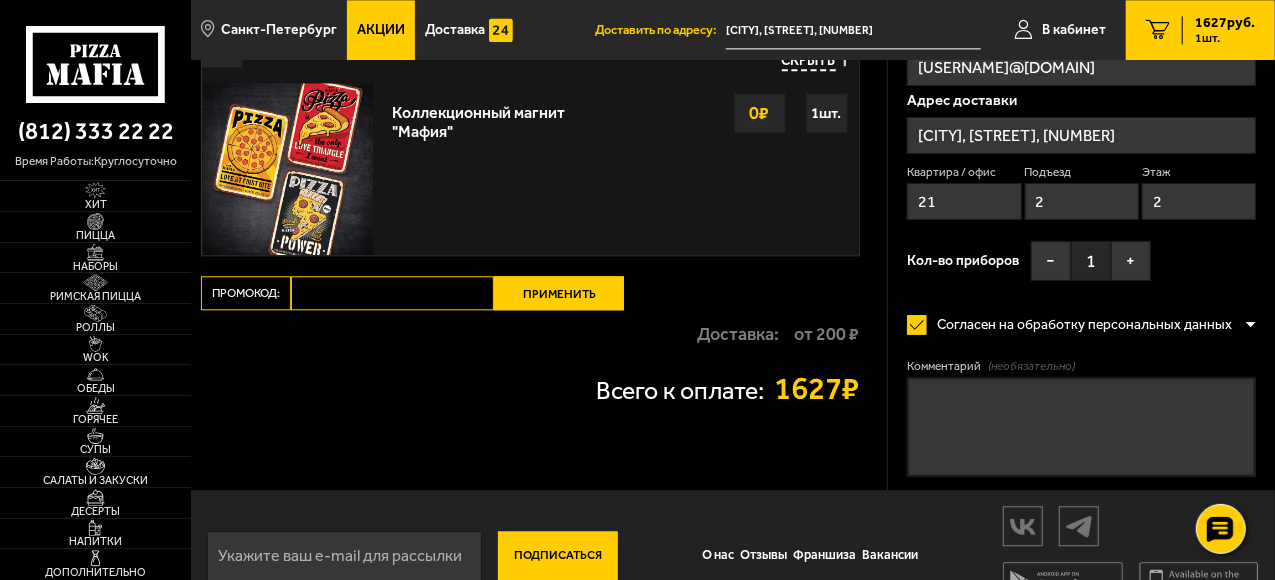 scroll, scrollTop: 2413, scrollLeft: 0, axis: vertical 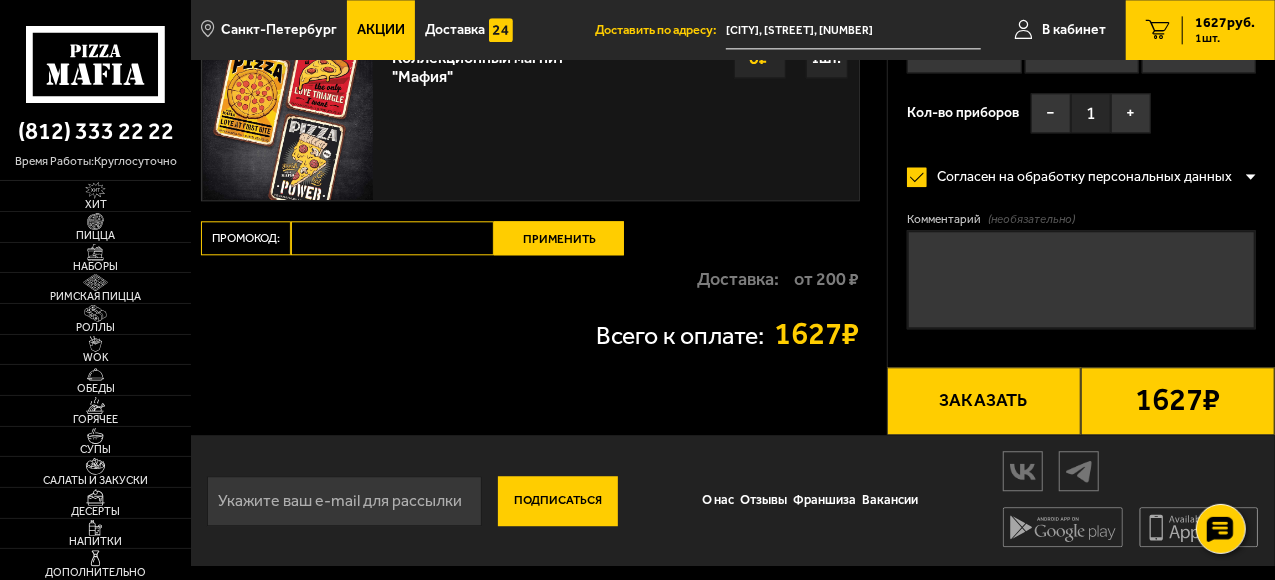 paste on "mf0191" 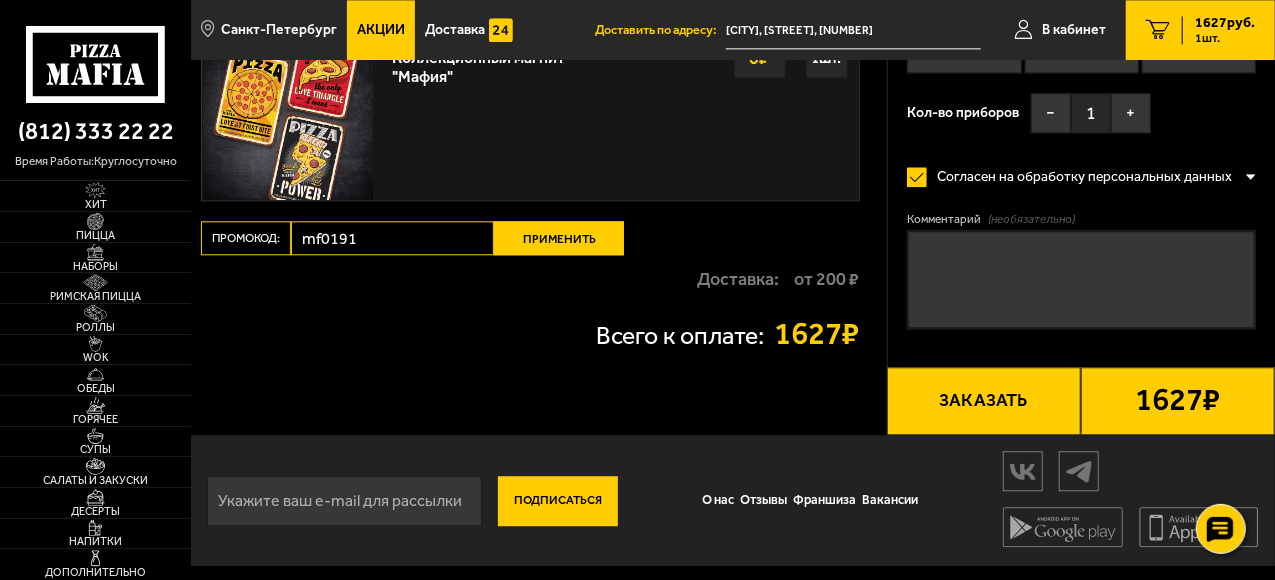 type on "mf0191" 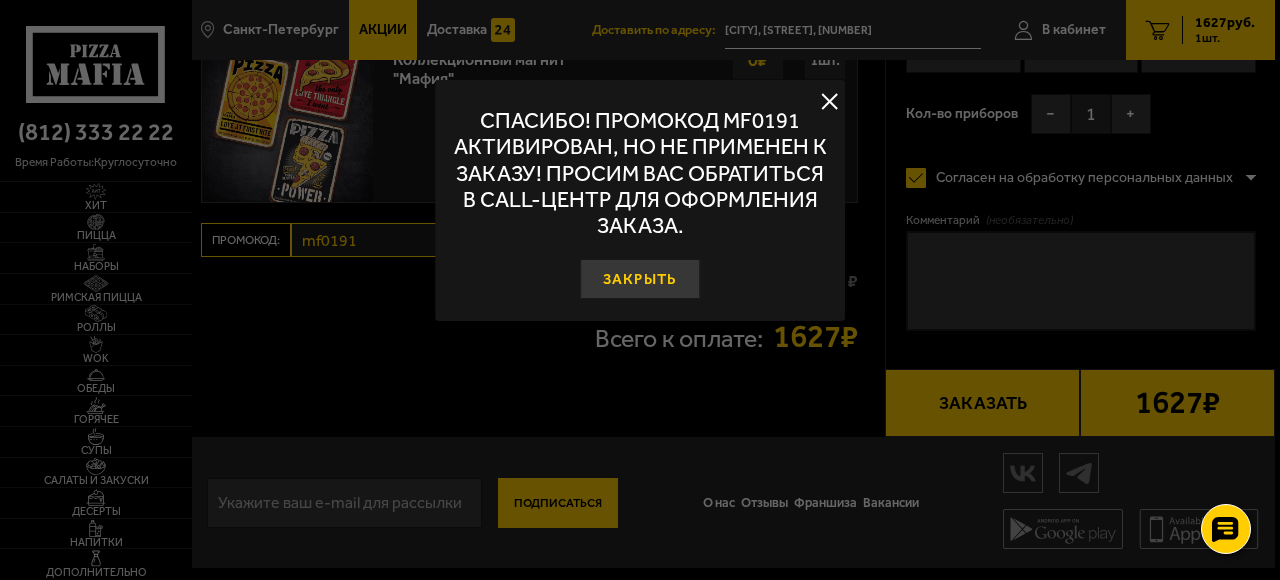 click on "Закрыть" at bounding box center [640, 279] 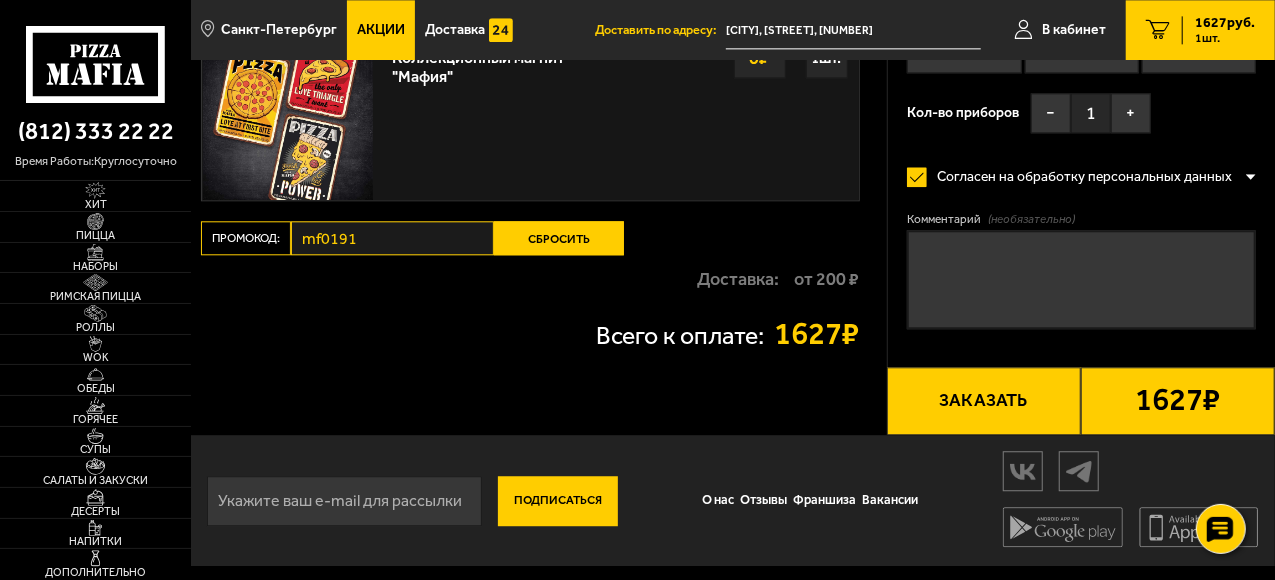 click on "Сбросить" at bounding box center [559, 238] 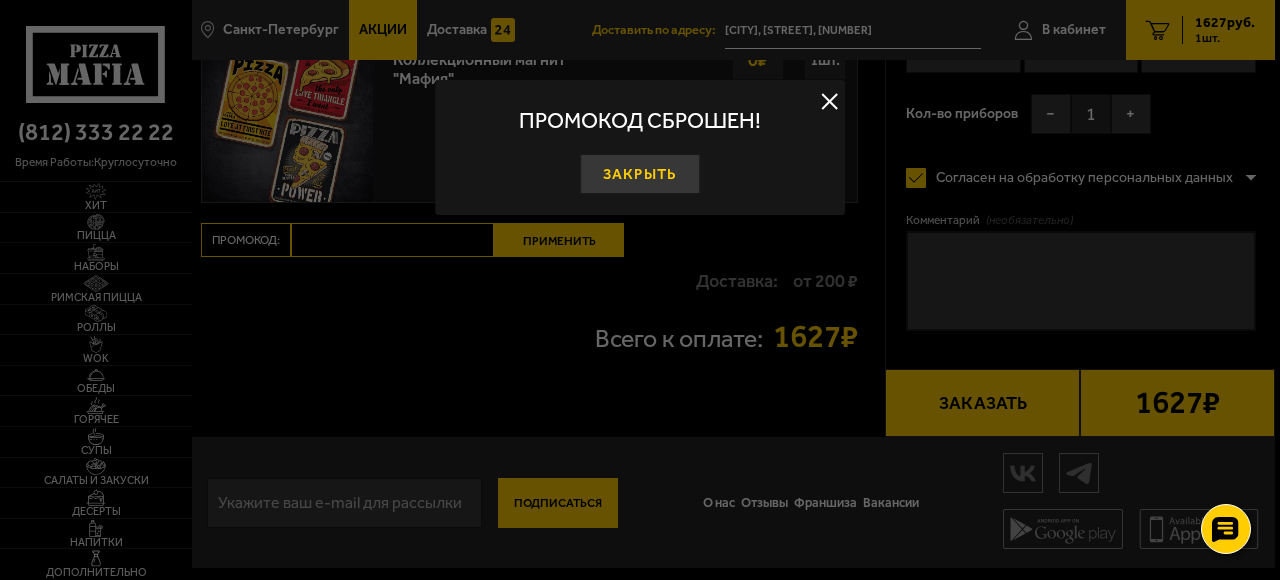 click on "Закрыть" at bounding box center [640, 174] 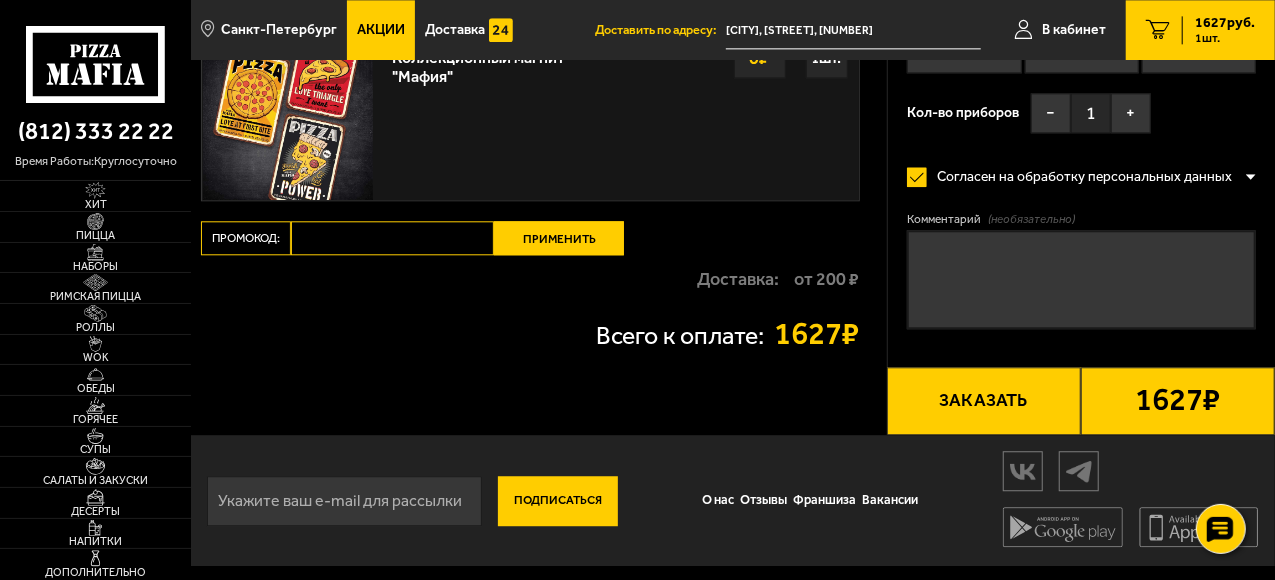 click on "Промокод:" at bounding box center [392, 238] 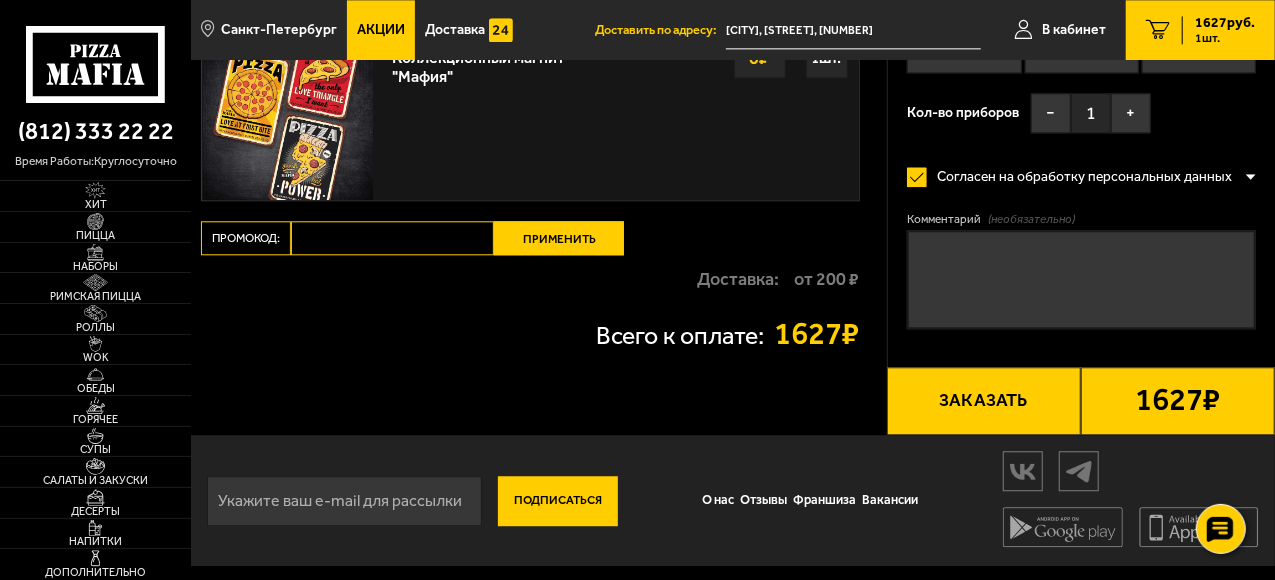 paste on "mf0191" 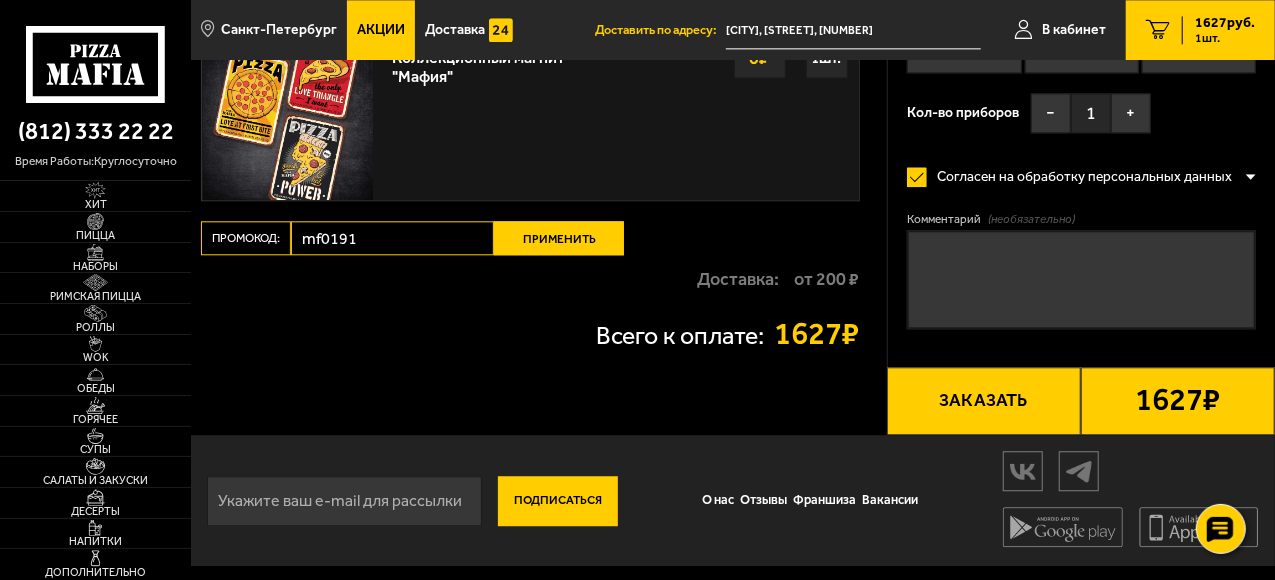 type on "mf0191" 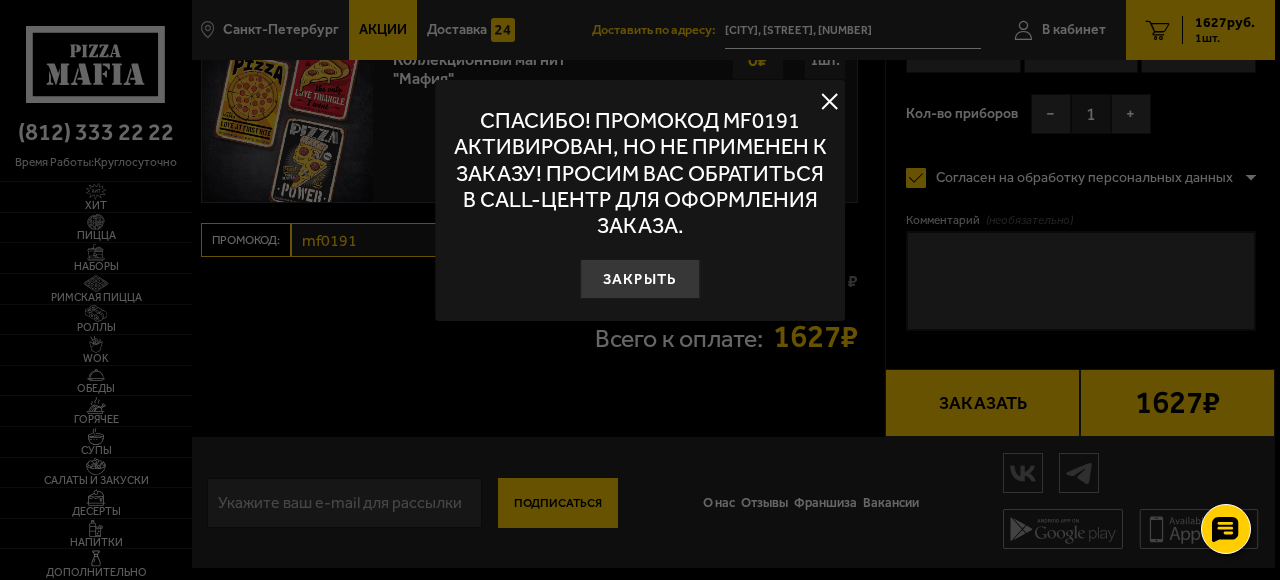click at bounding box center (830, 101) 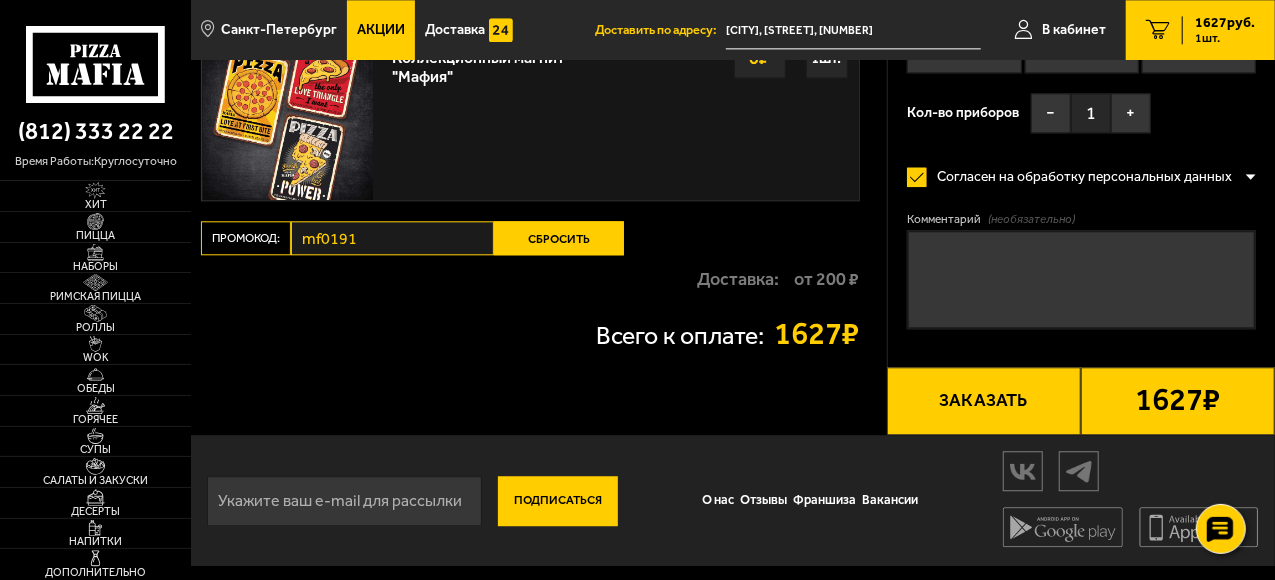 scroll, scrollTop: 0, scrollLeft: 0, axis: both 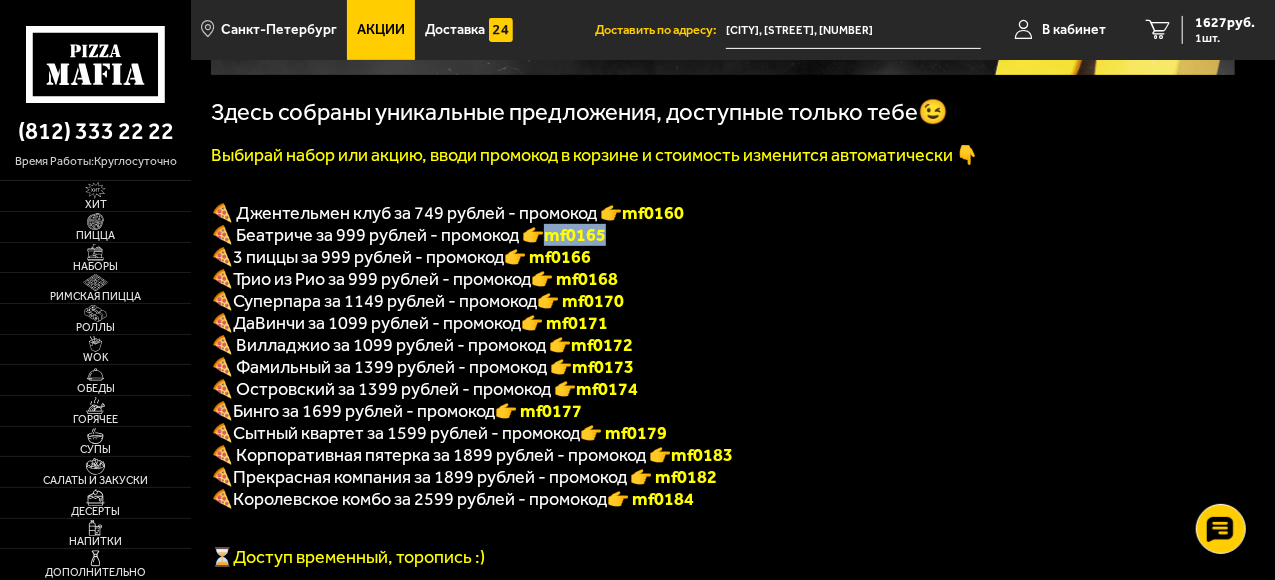 drag, startPoint x: 616, startPoint y: 244, endPoint x: 554, endPoint y: 244, distance: 62 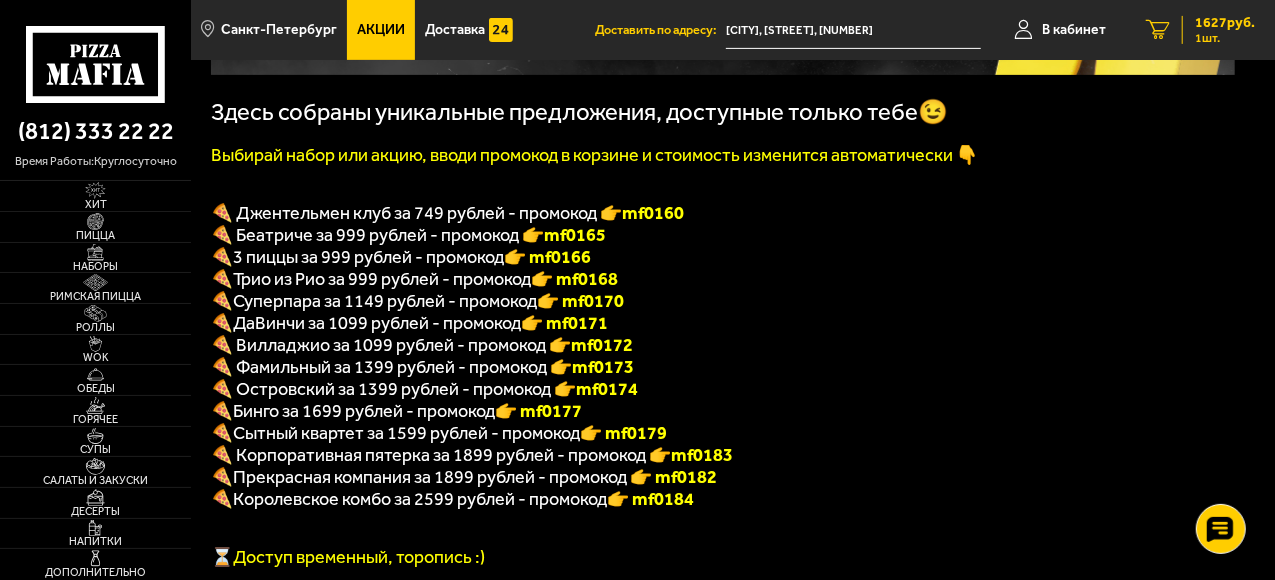 click on "1627  руб." at bounding box center (1225, 23) 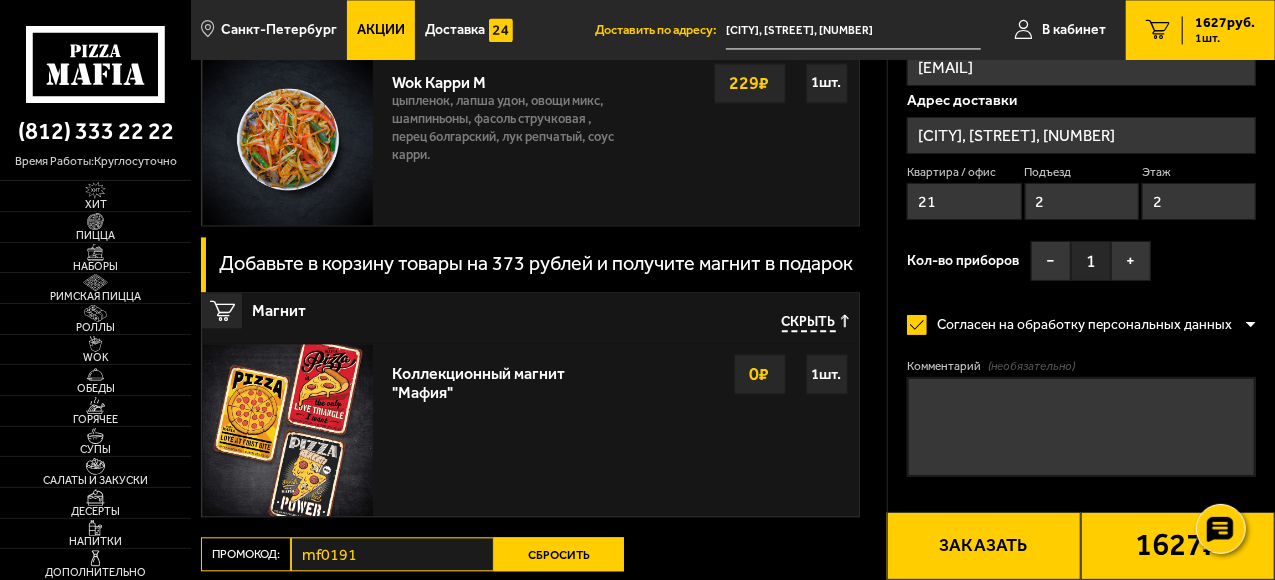 scroll, scrollTop: 2400, scrollLeft: 0, axis: vertical 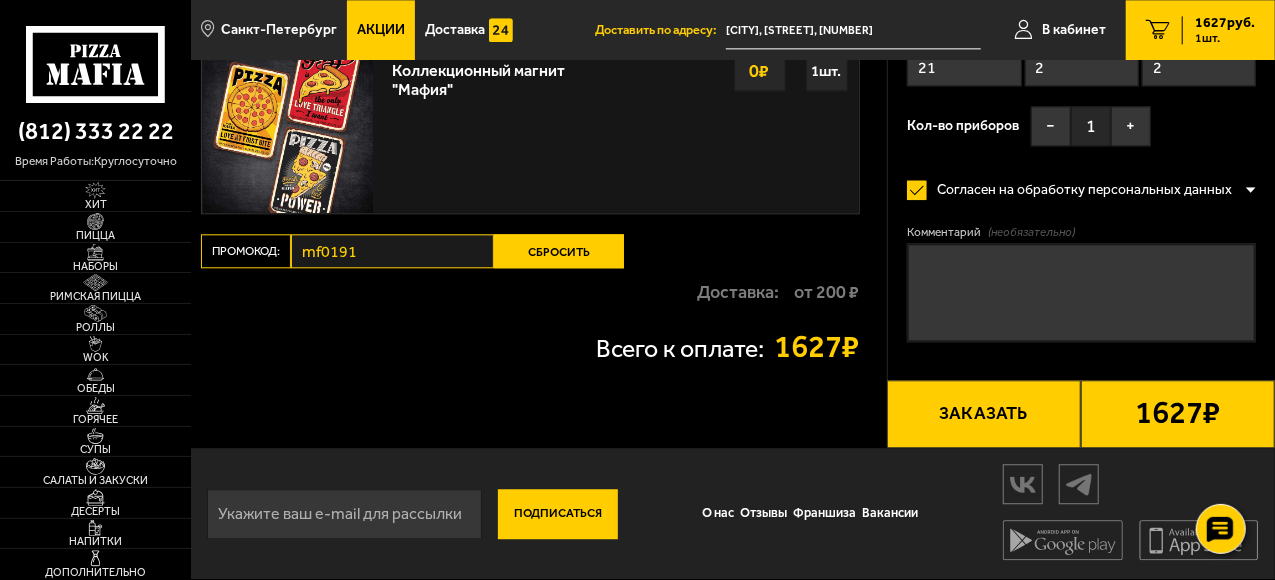 click on "Сбросить" at bounding box center (559, 251) 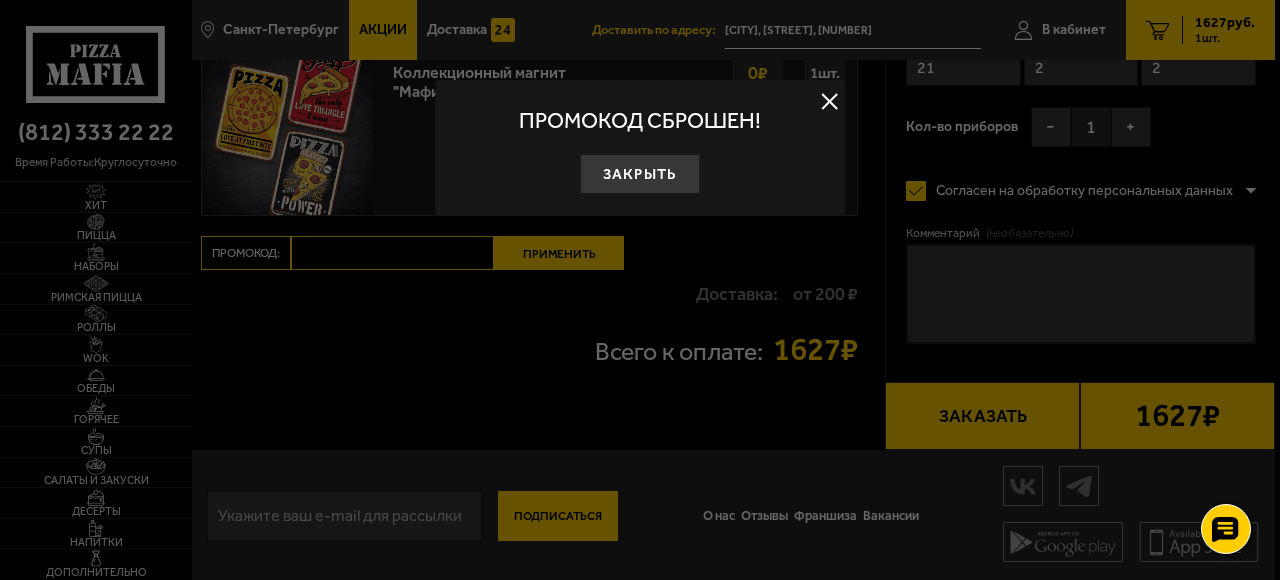 click at bounding box center [830, 101] 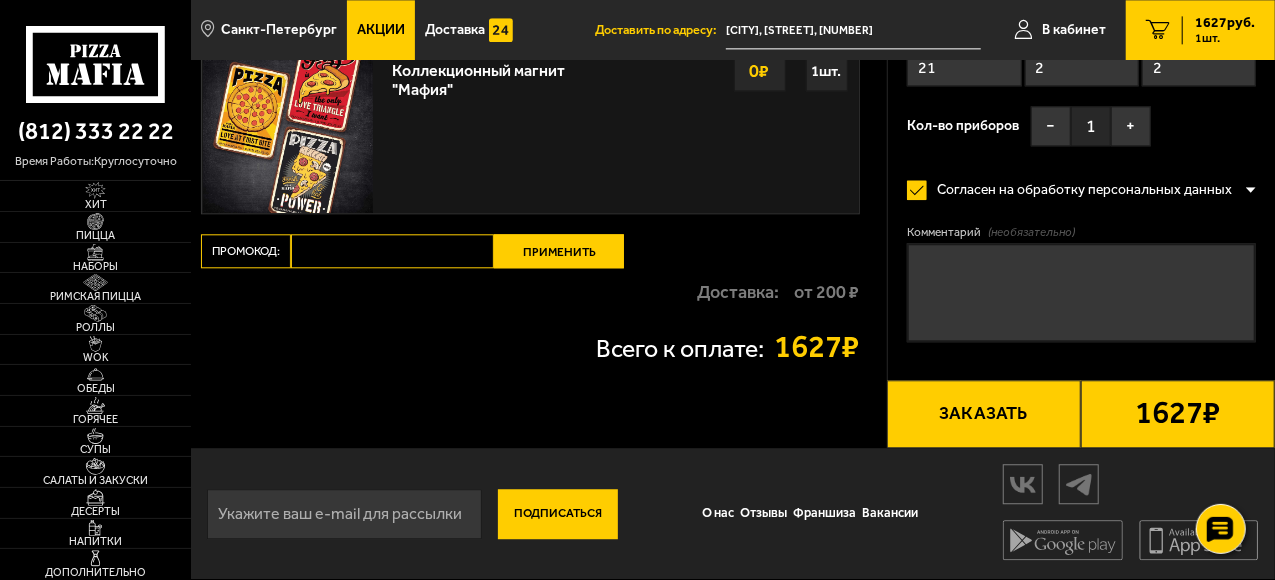 paste on "mf0165" 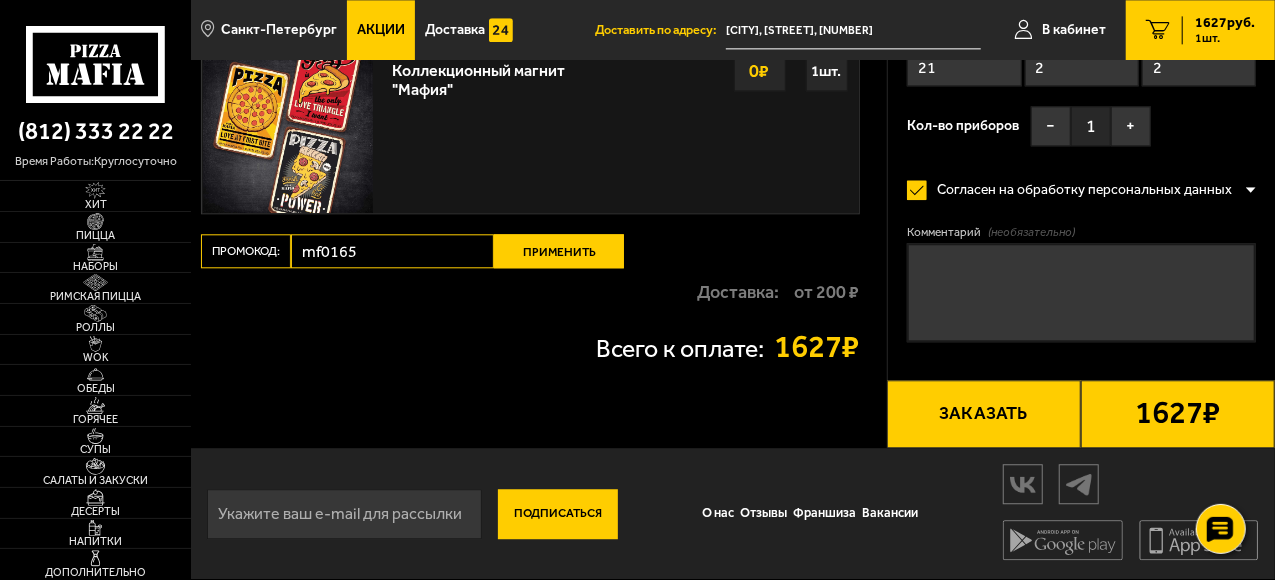 type on "mf0165" 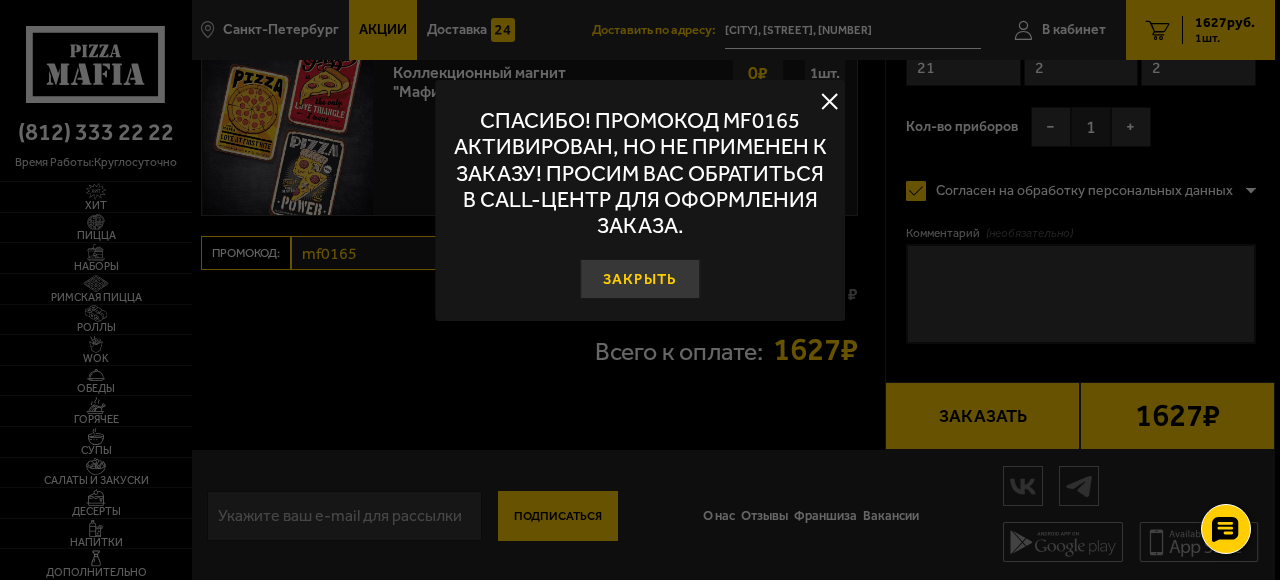 click on "Закрыть" at bounding box center [640, 279] 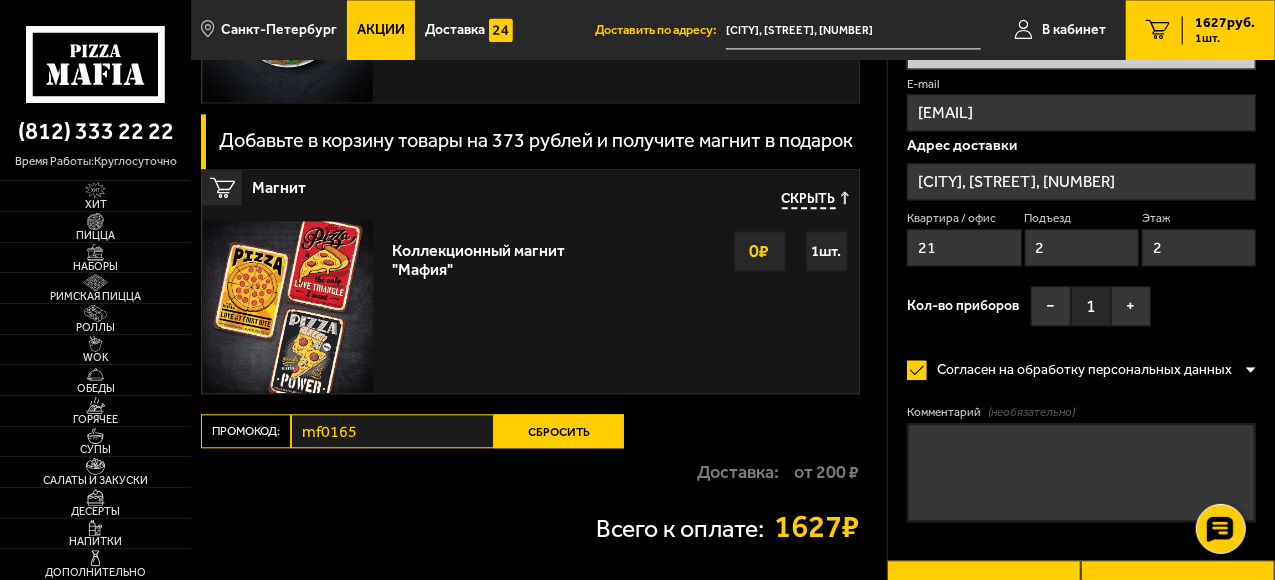 scroll, scrollTop: 2413, scrollLeft: 0, axis: vertical 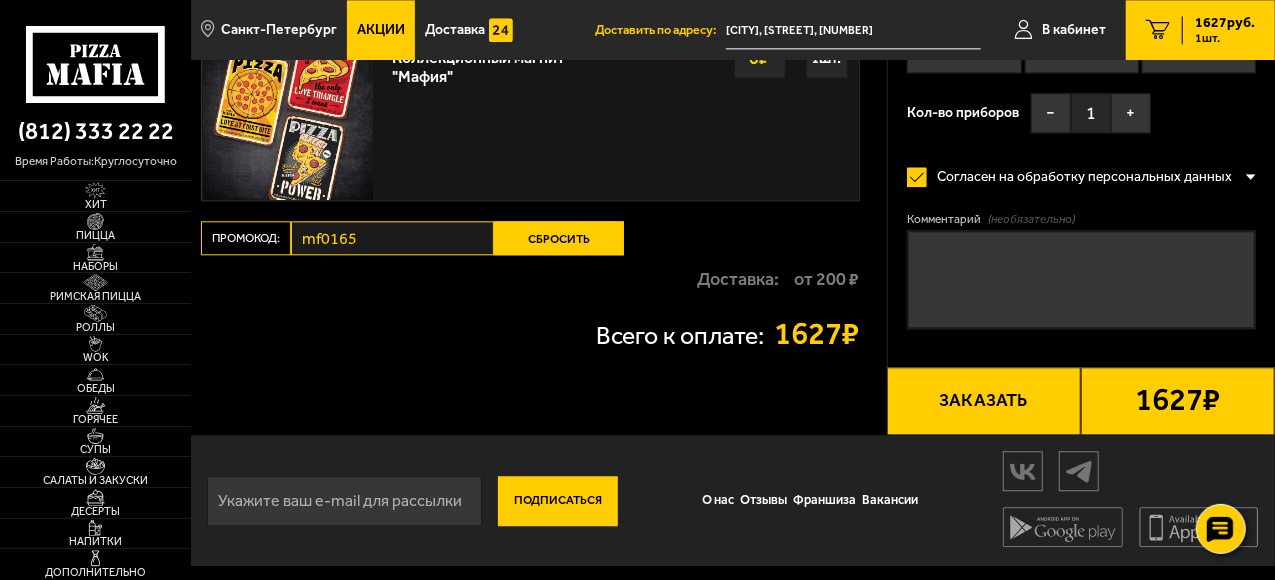 click on "Сбросить" at bounding box center [559, 238] 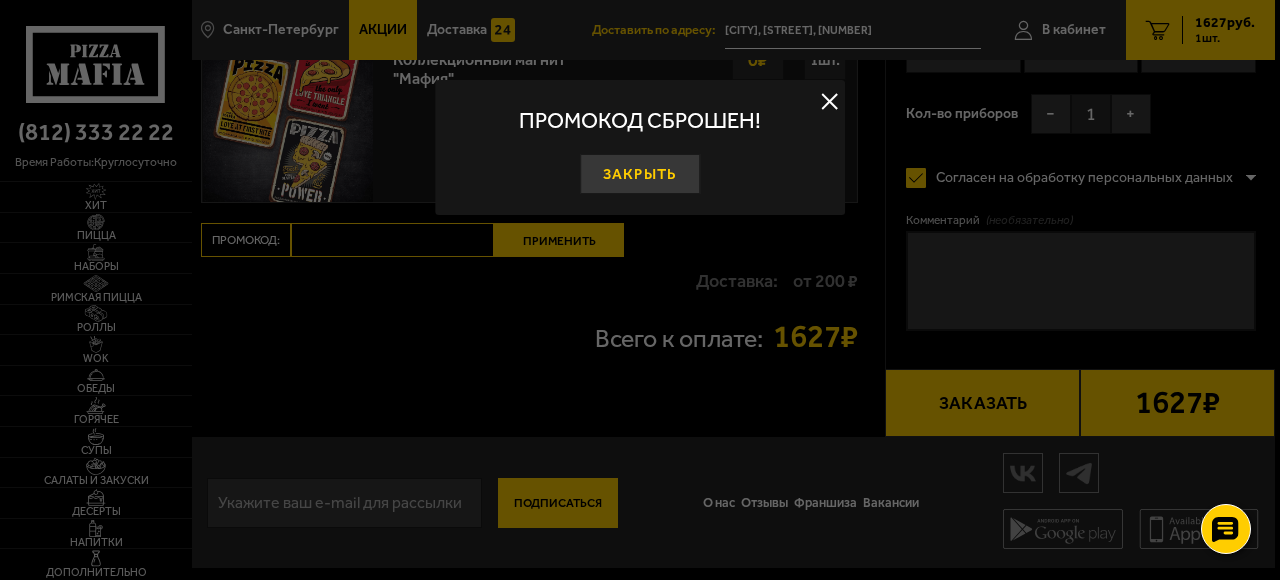 click on "Закрыть" at bounding box center [640, 174] 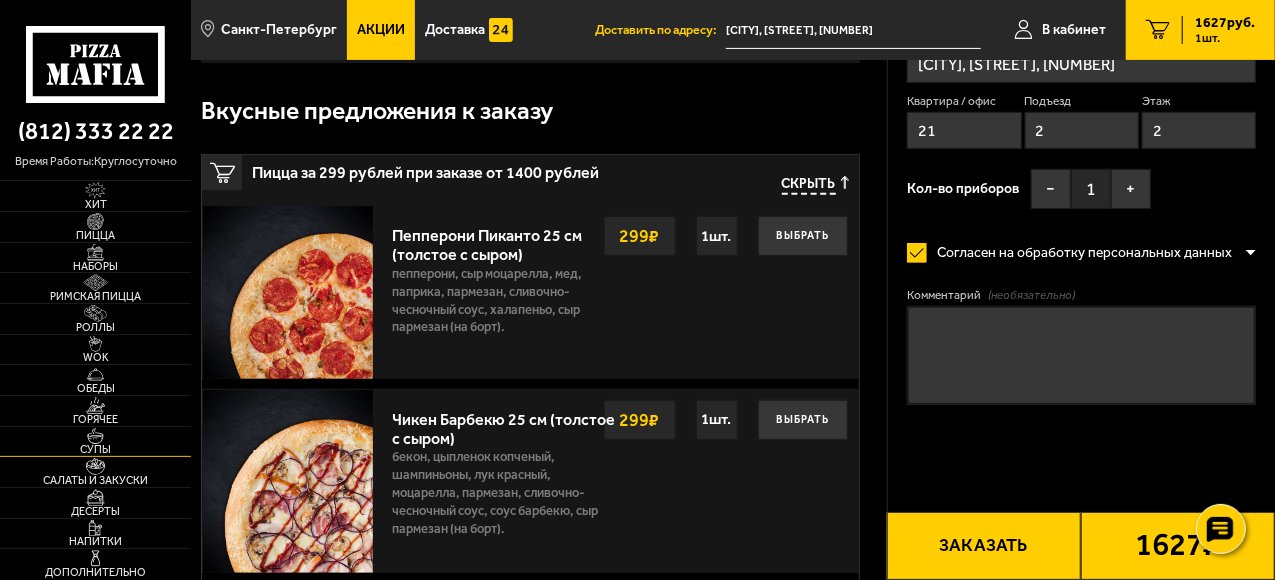 scroll, scrollTop: 300, scrollLeft: 0, axis: vertical 